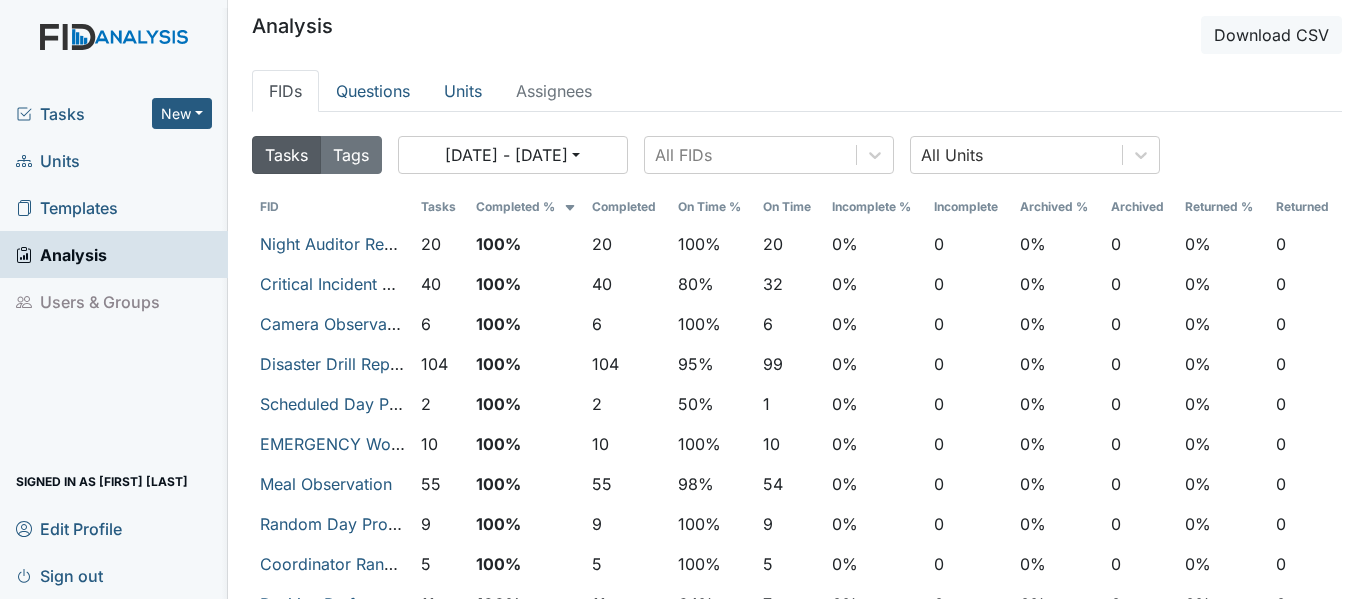 scroll, scrollTop: 0, scrollLeft: 0, axis: both 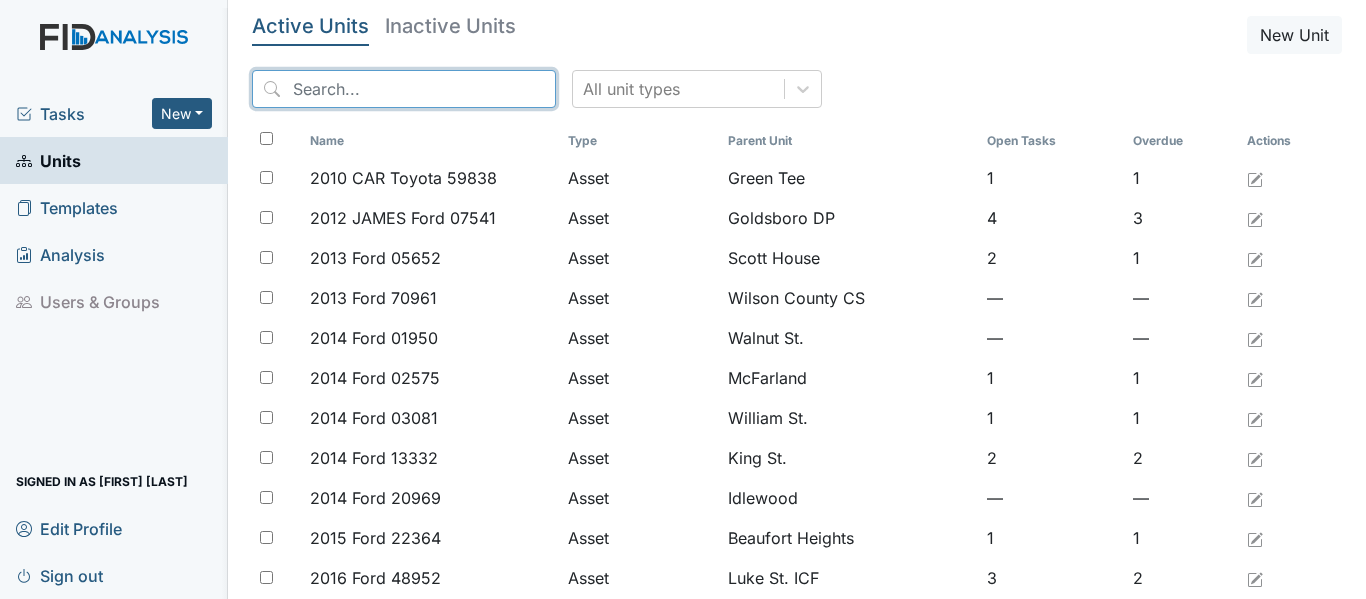 click at bounding box center [404, 89] 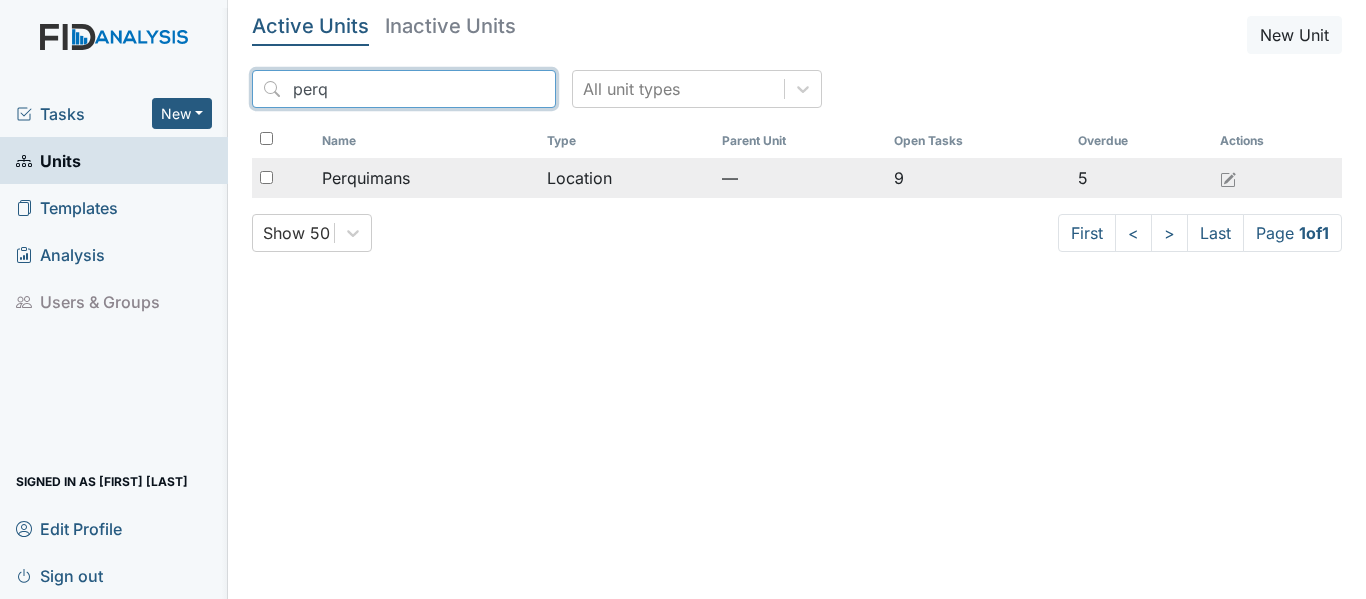 type on "perq" 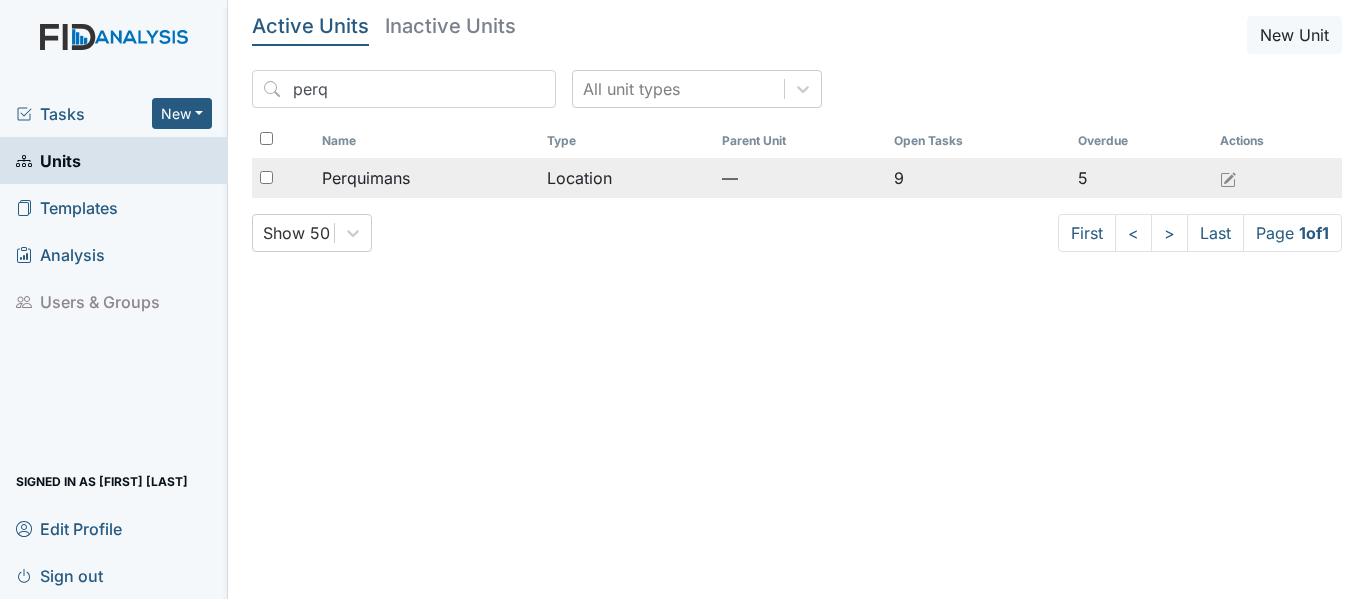 click on "Perquimans" at bounding box center [366, 178] 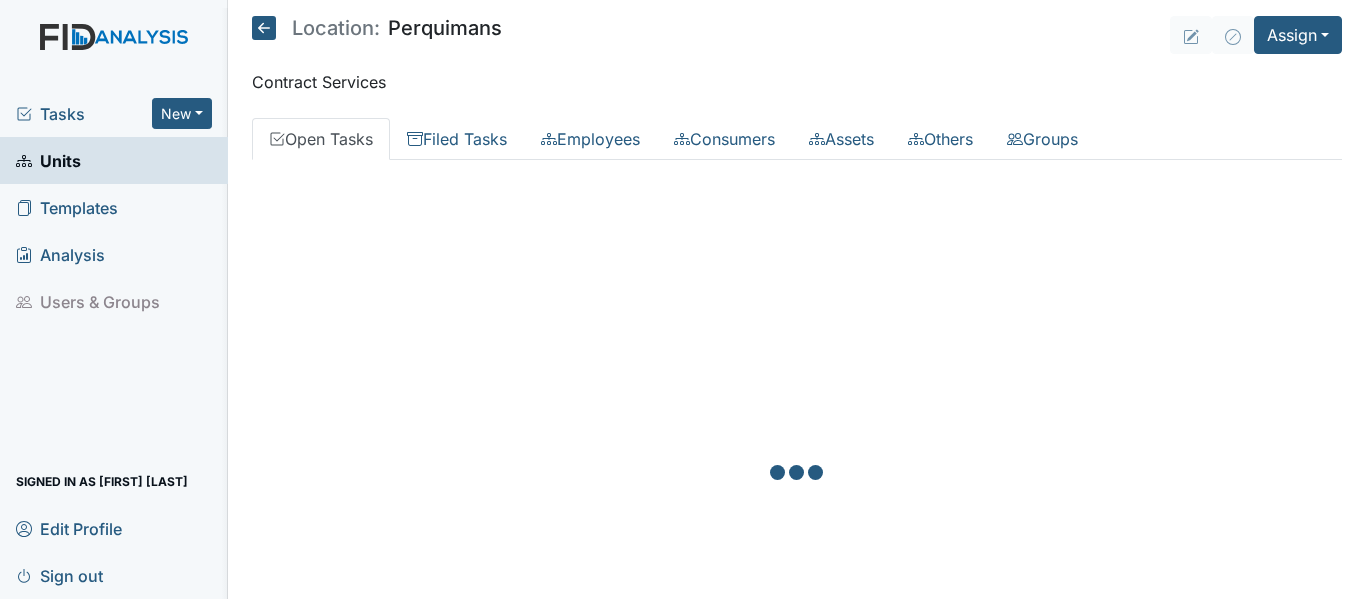 scroll, scrollTop: 0, scrollLeft: 0, axis: both 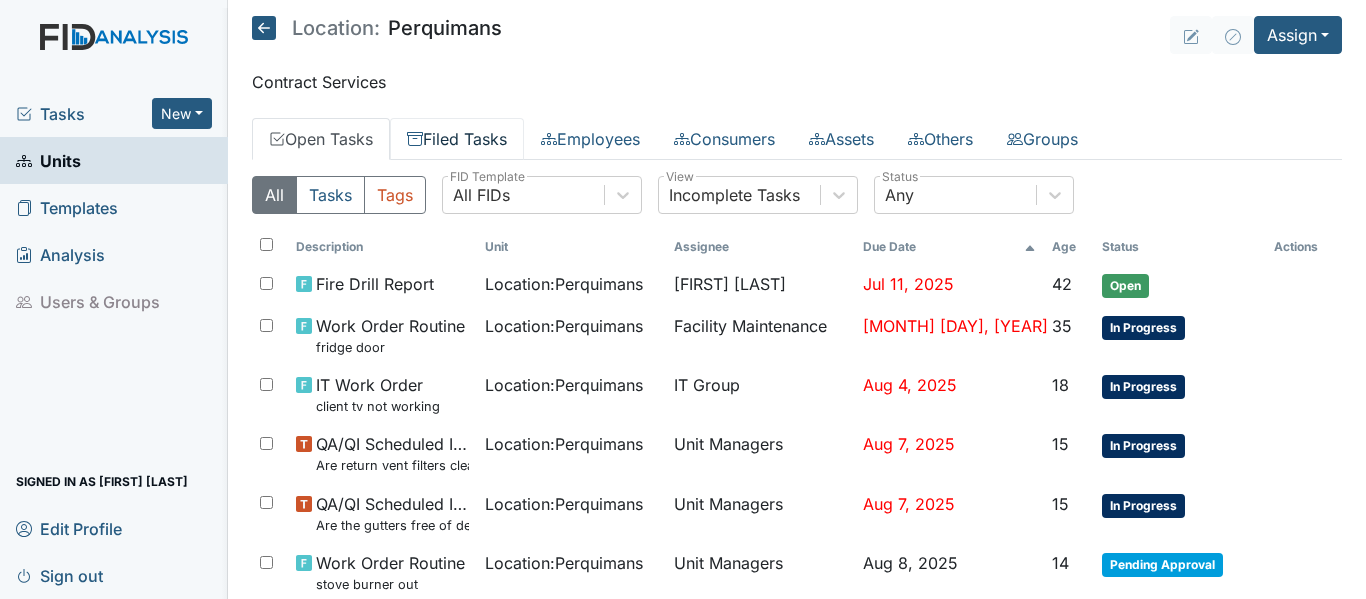 click on "Filed Tasks" at bounding box center (457, 139) 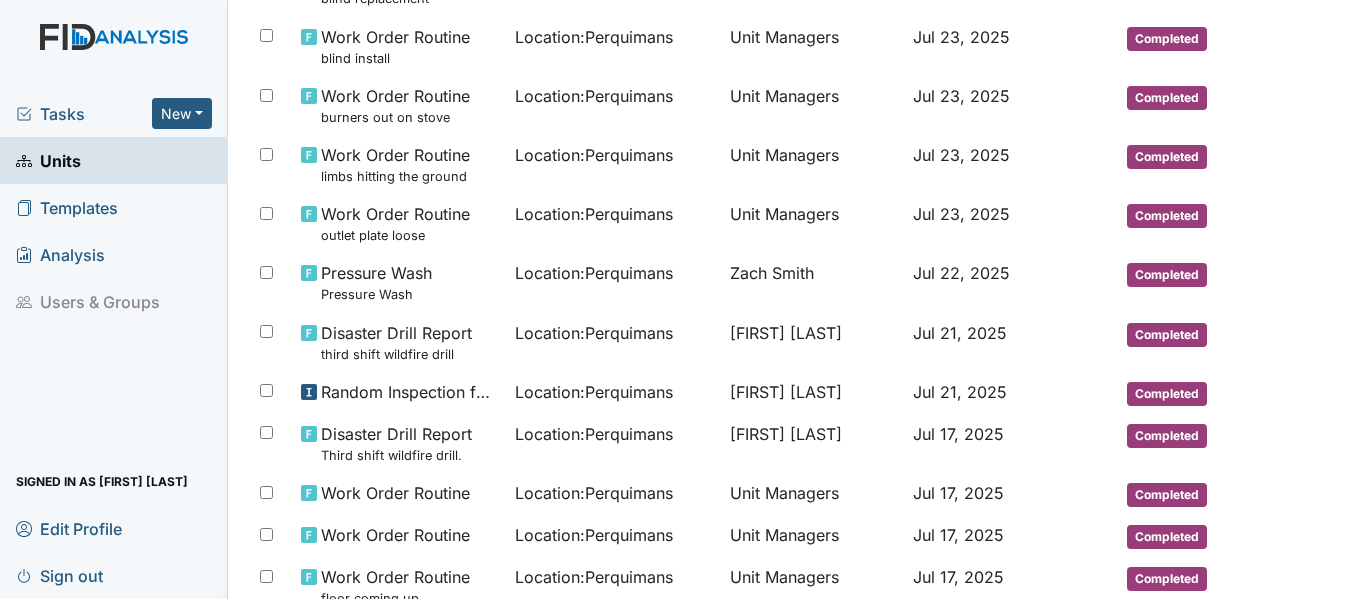 scroll, scrollTop: 632, scrollLeft: 0, axis: vertical 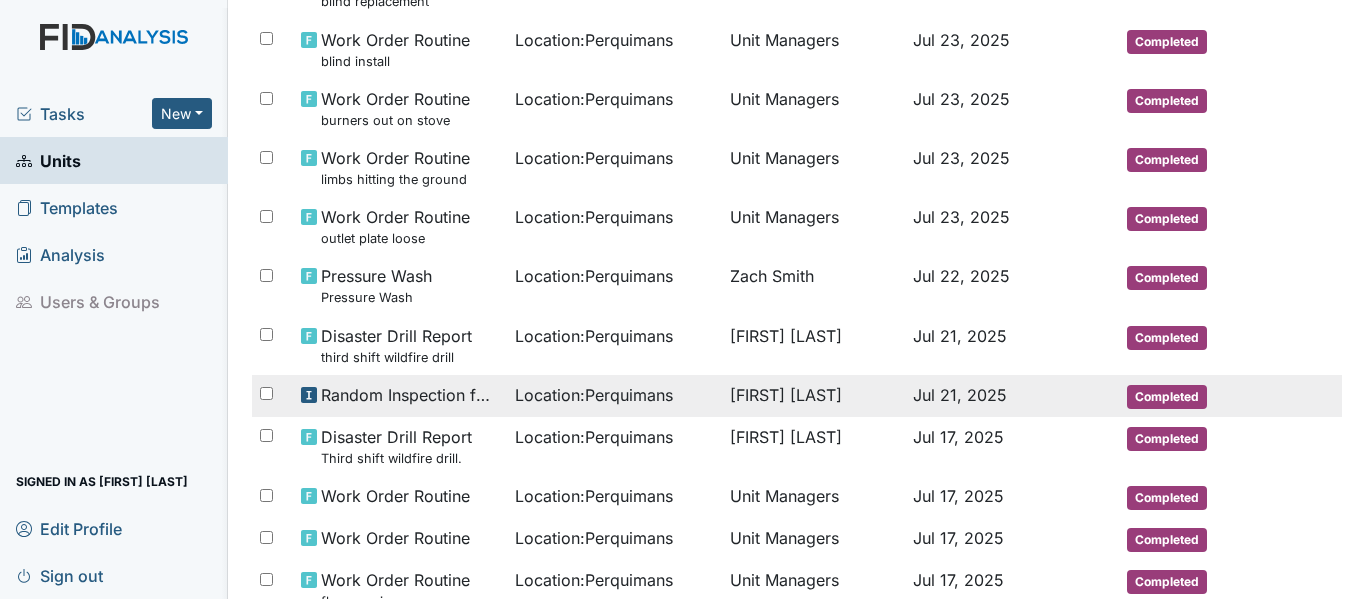 click on "Random Inspection for Afternoon" at bounding box center [410, 395] 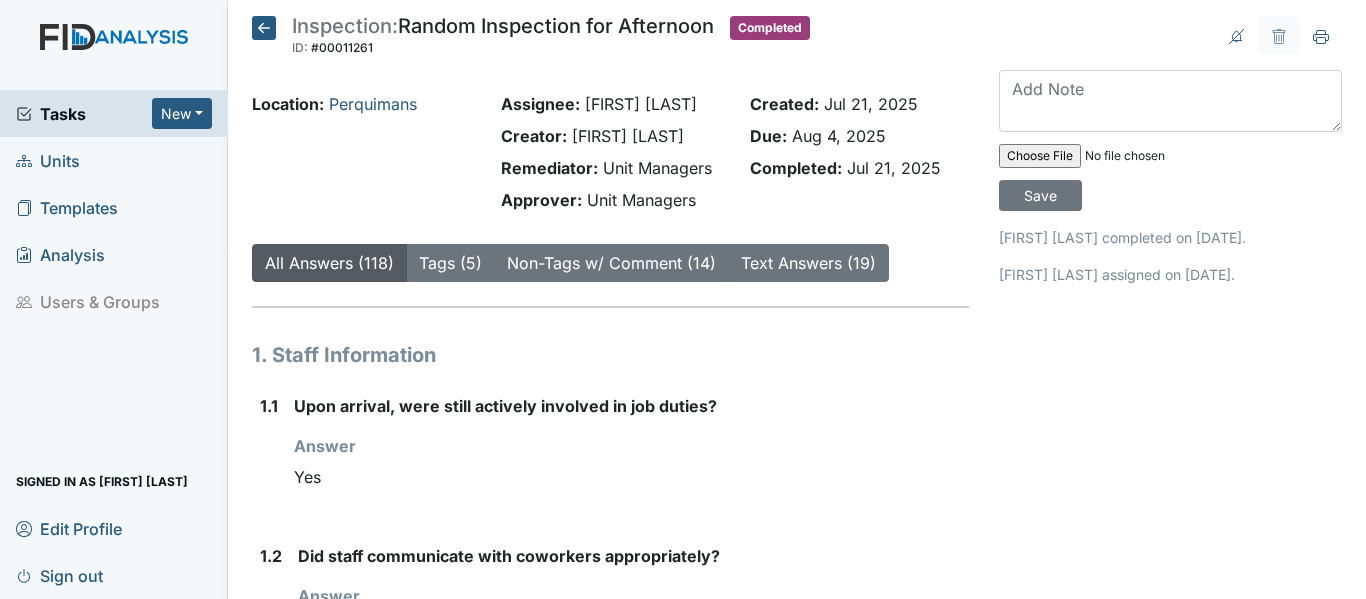 scroll, scrollTop: 0, scrollLeft: 0, axis: both 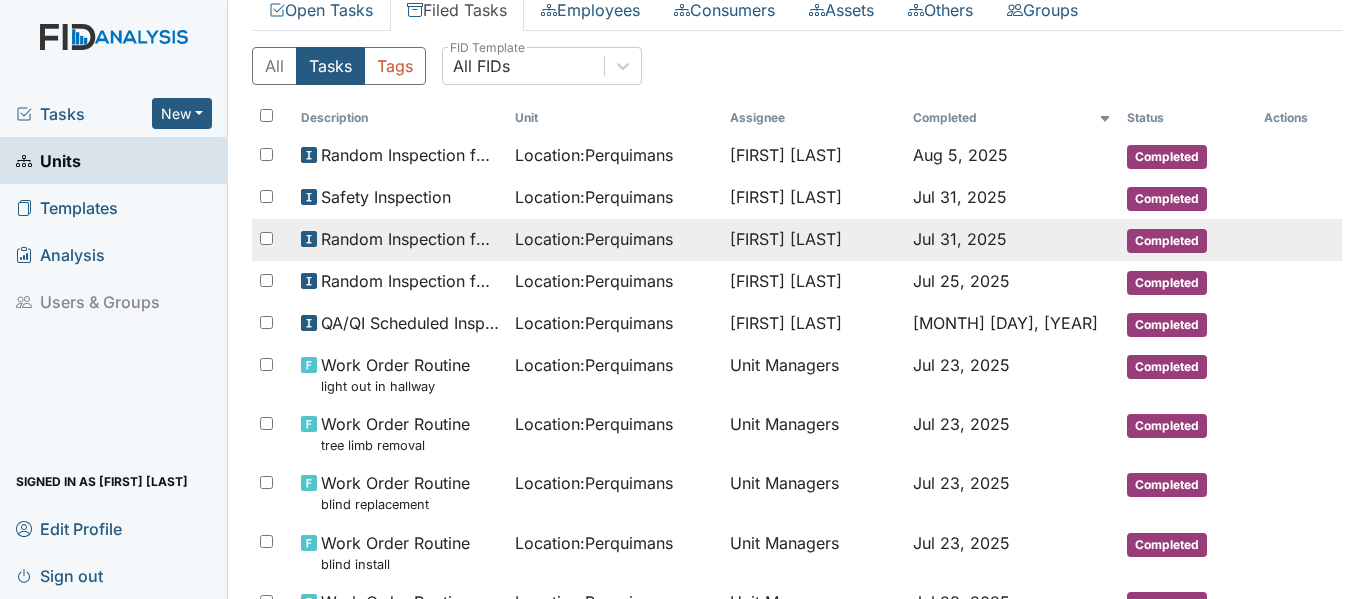 click on "Random Inspection for AM" at bounding box center [410, 239] 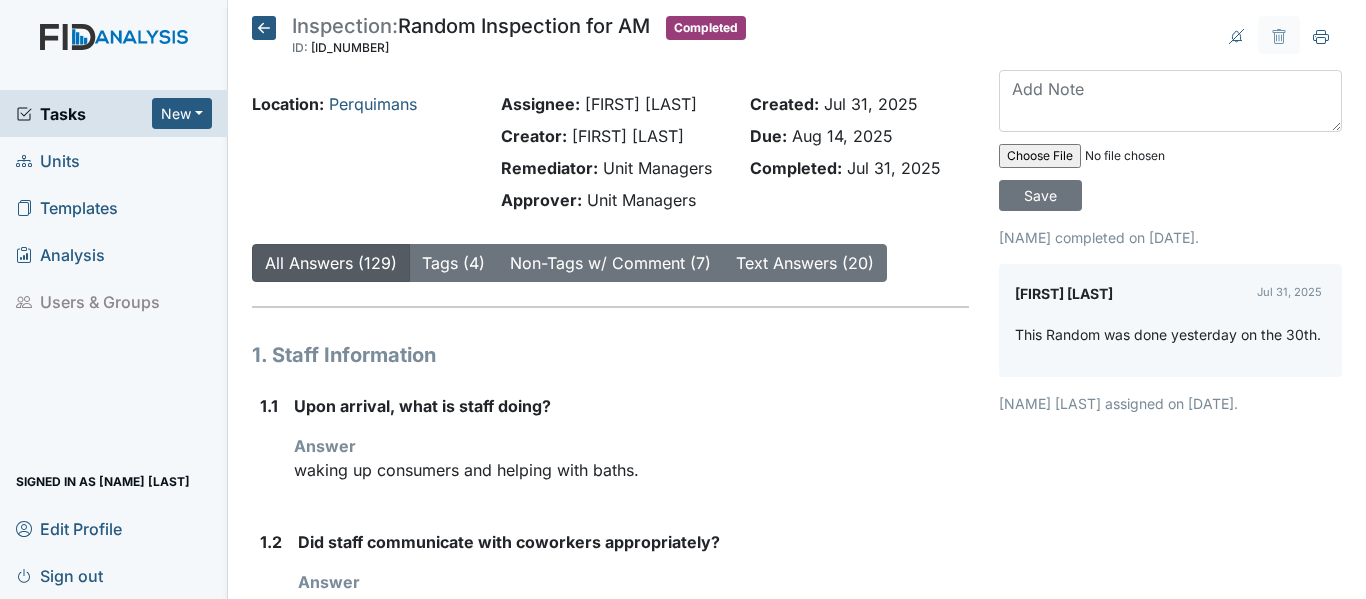scroll, scrollTop: 0, scrollLeft: 0, axis: both 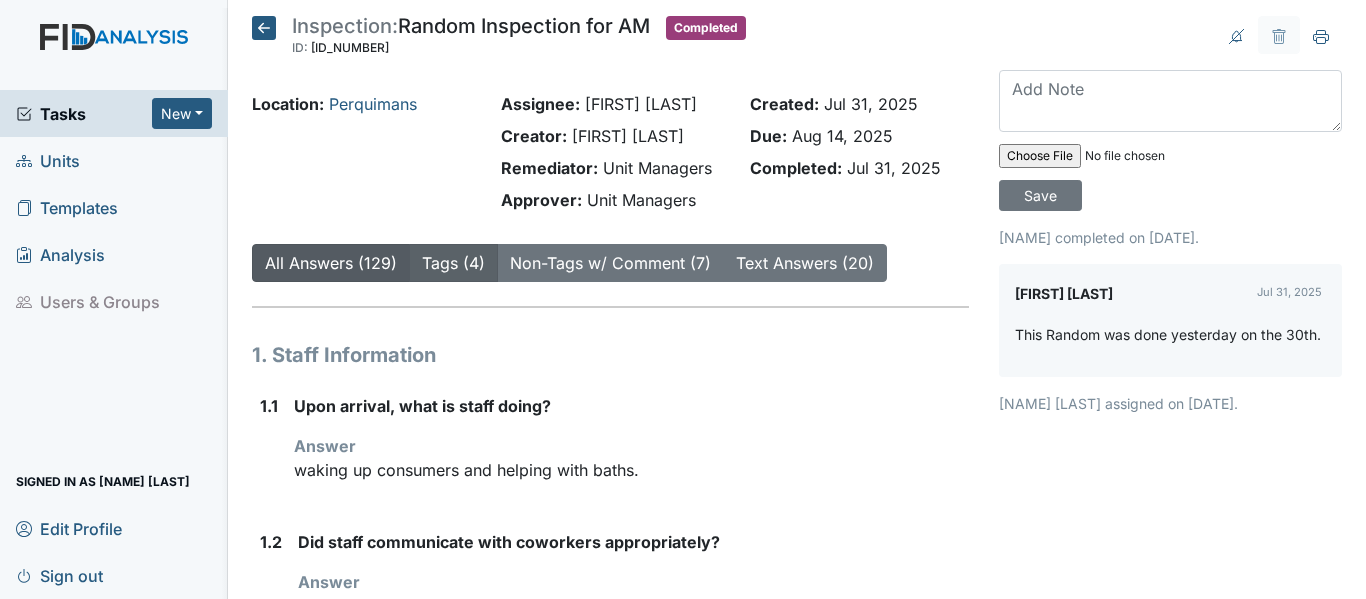 click on "Tags
(4)" at bounding box center [453, 263] 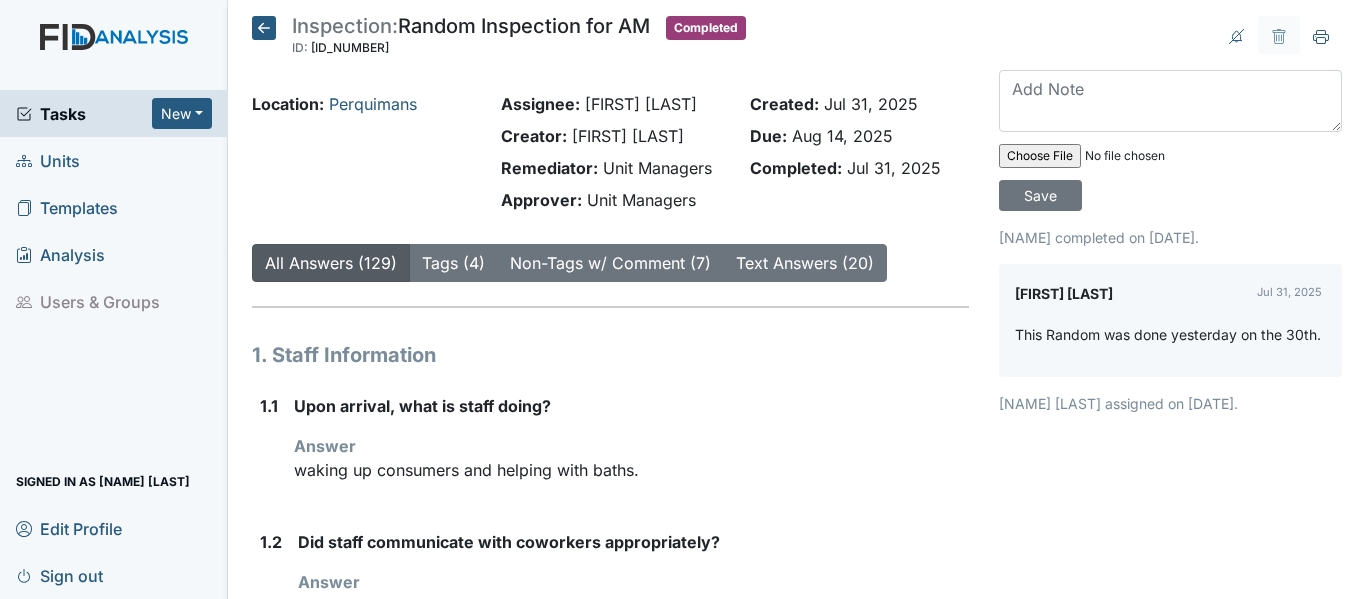 click 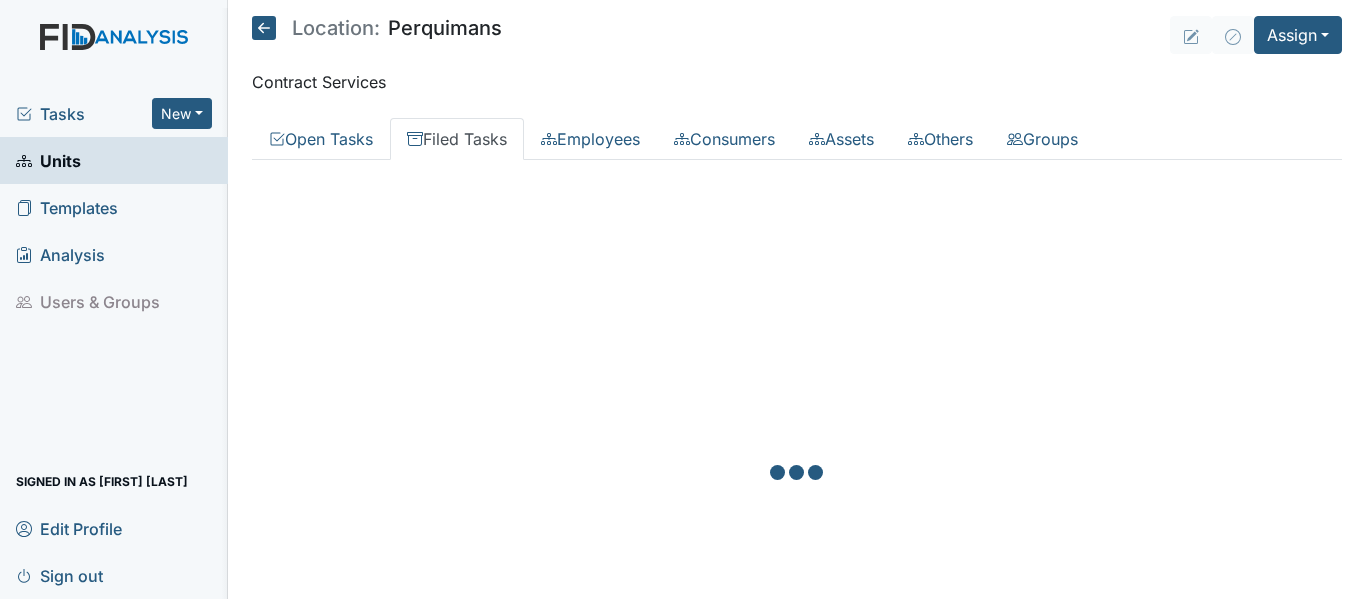 scroll, scrollTop: 0, scrollLeft: 0, axis: both 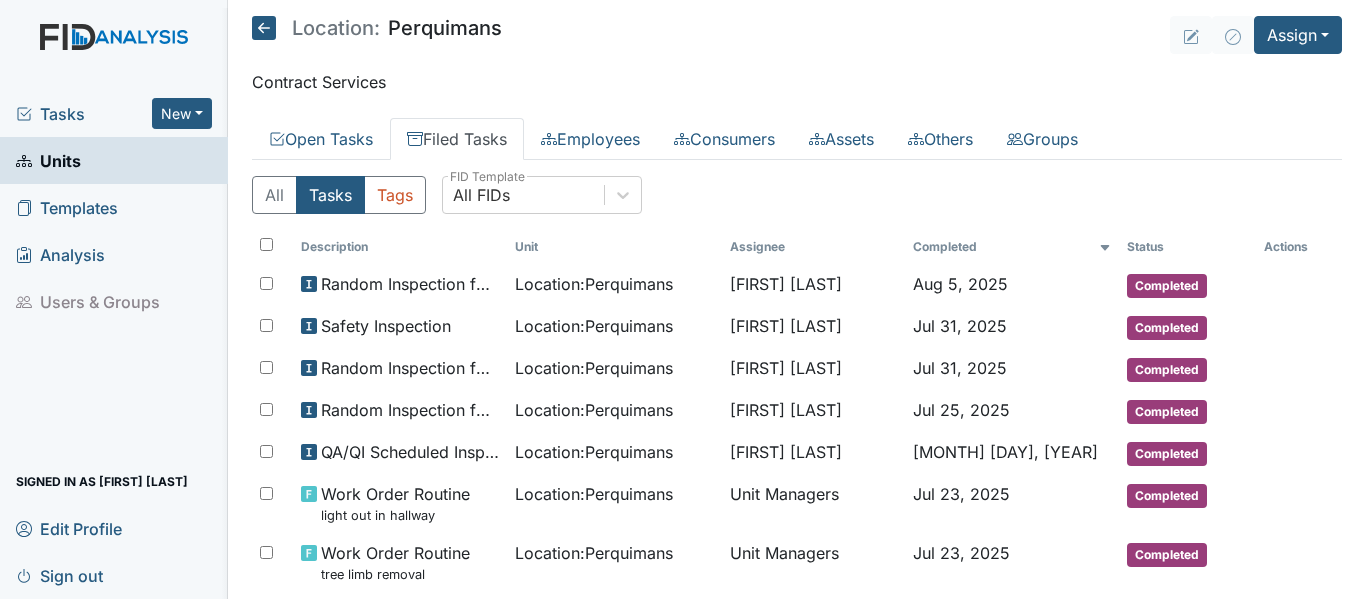 click 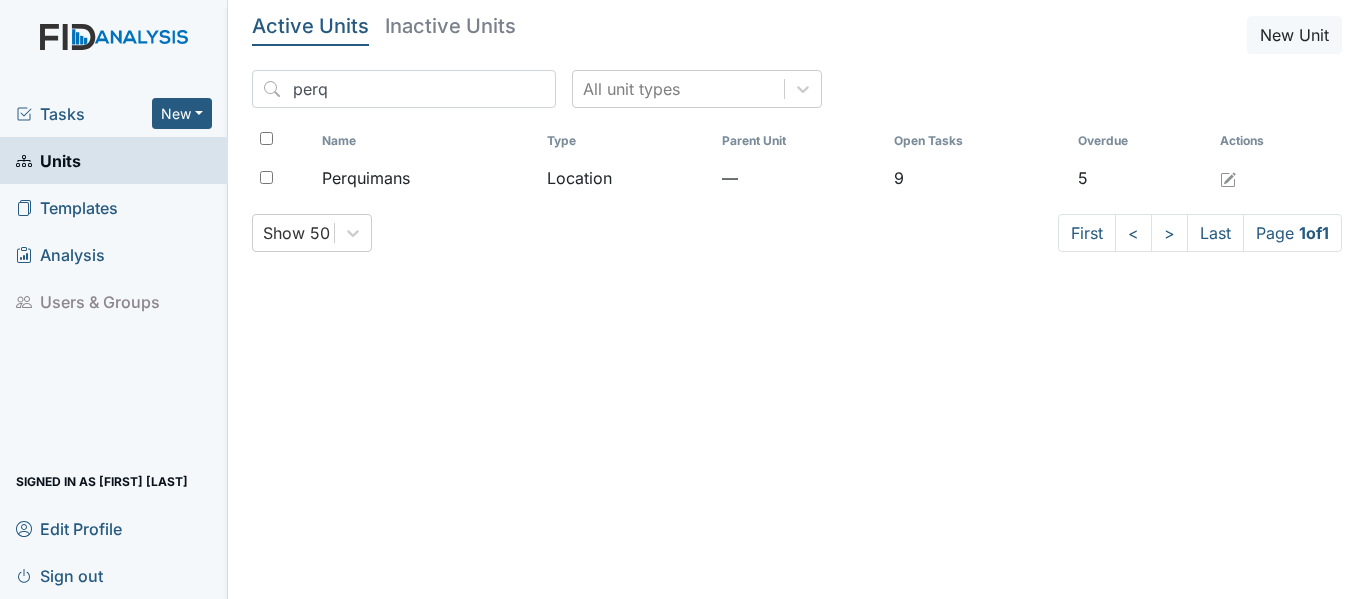 scroll, scrollTop: 0, scrollLeft: 0, axis: both 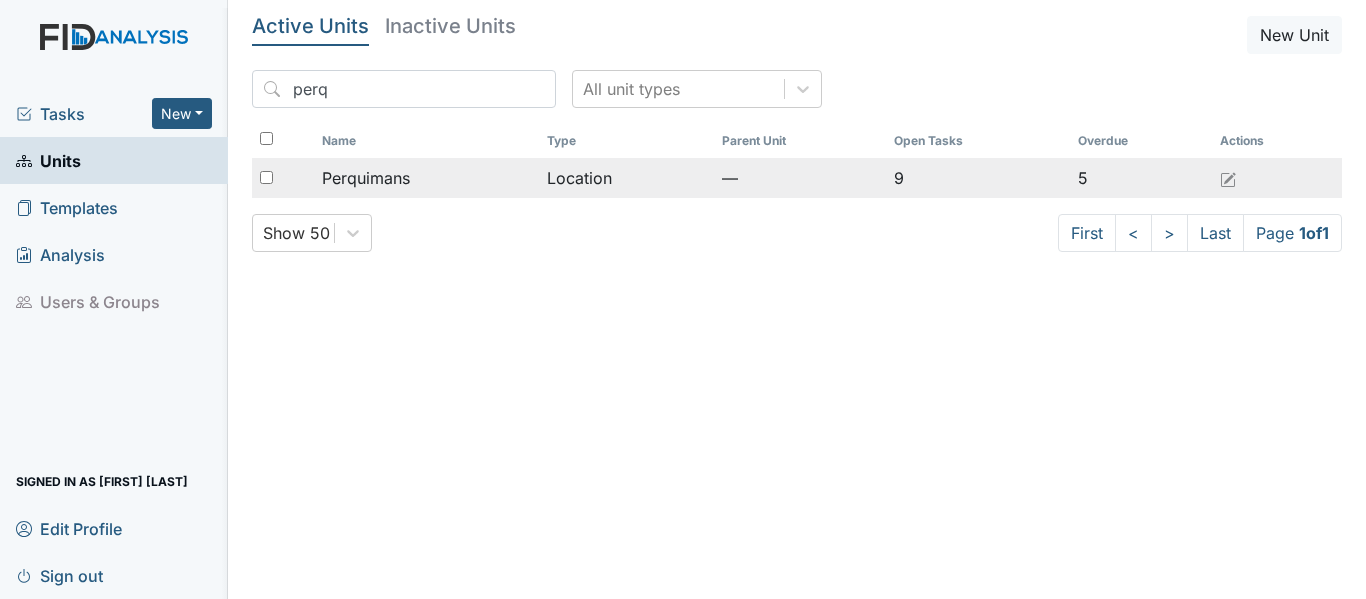 click on "Perquimans" at bounding box center [366, 178] 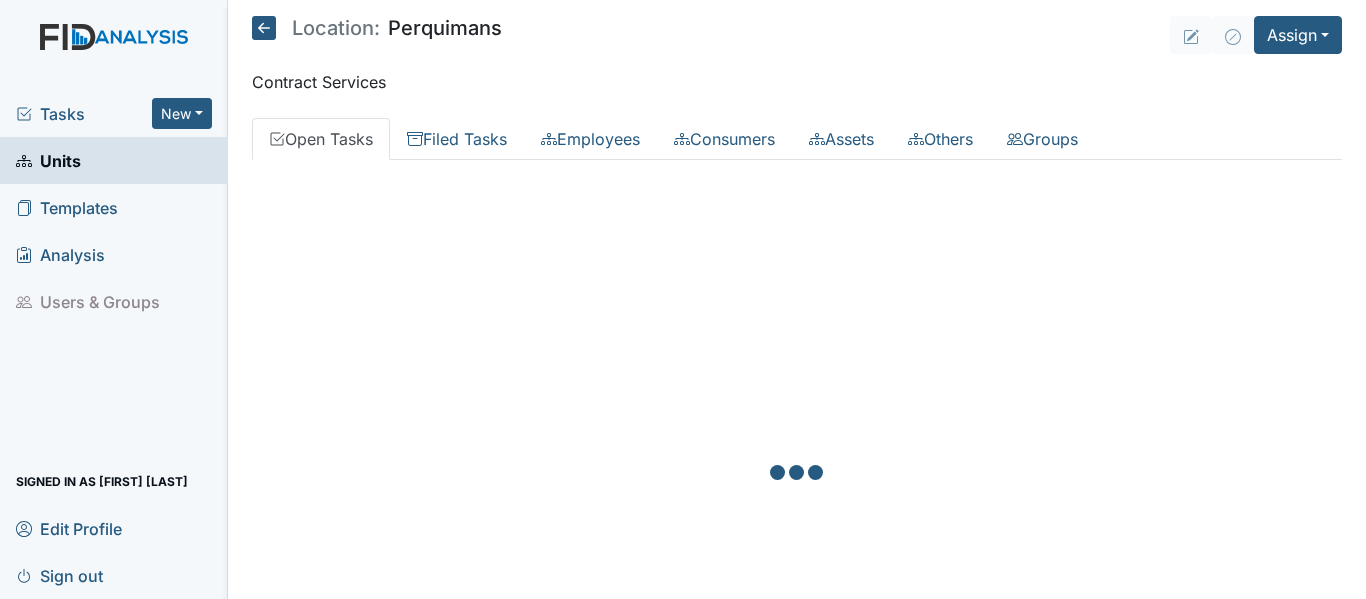 scroll, scrollTop: 0, scrollLeft: 0, axis: both 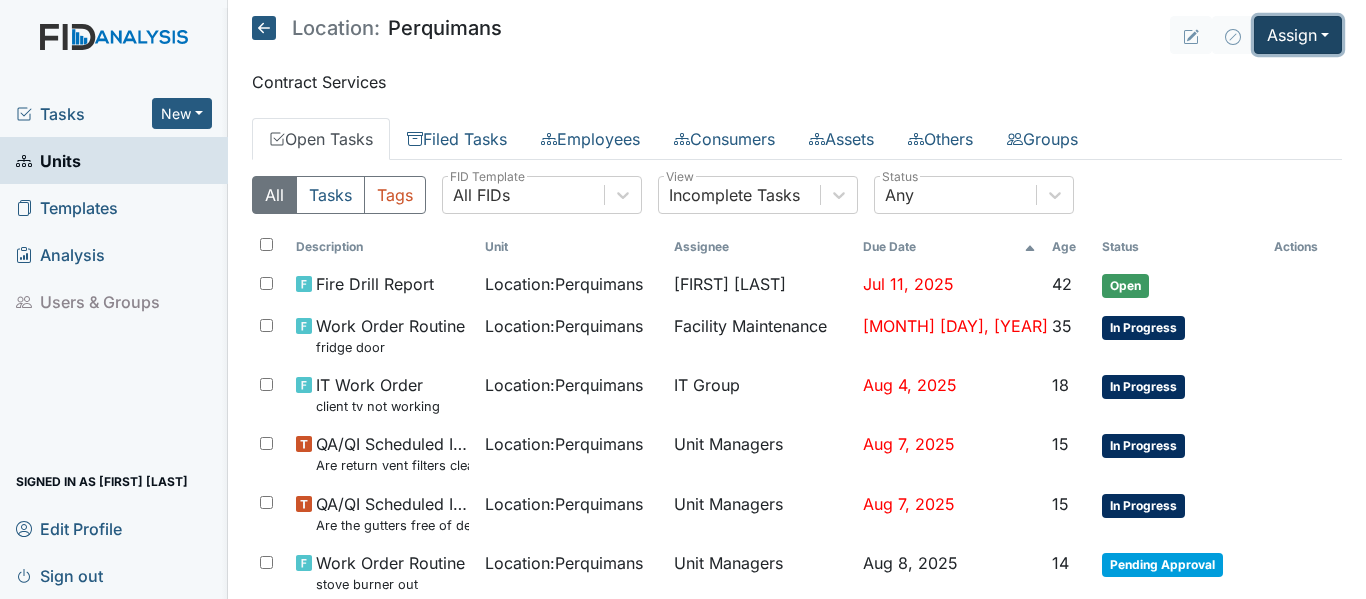 click on "Assign" at bounding box center (1298, 35) 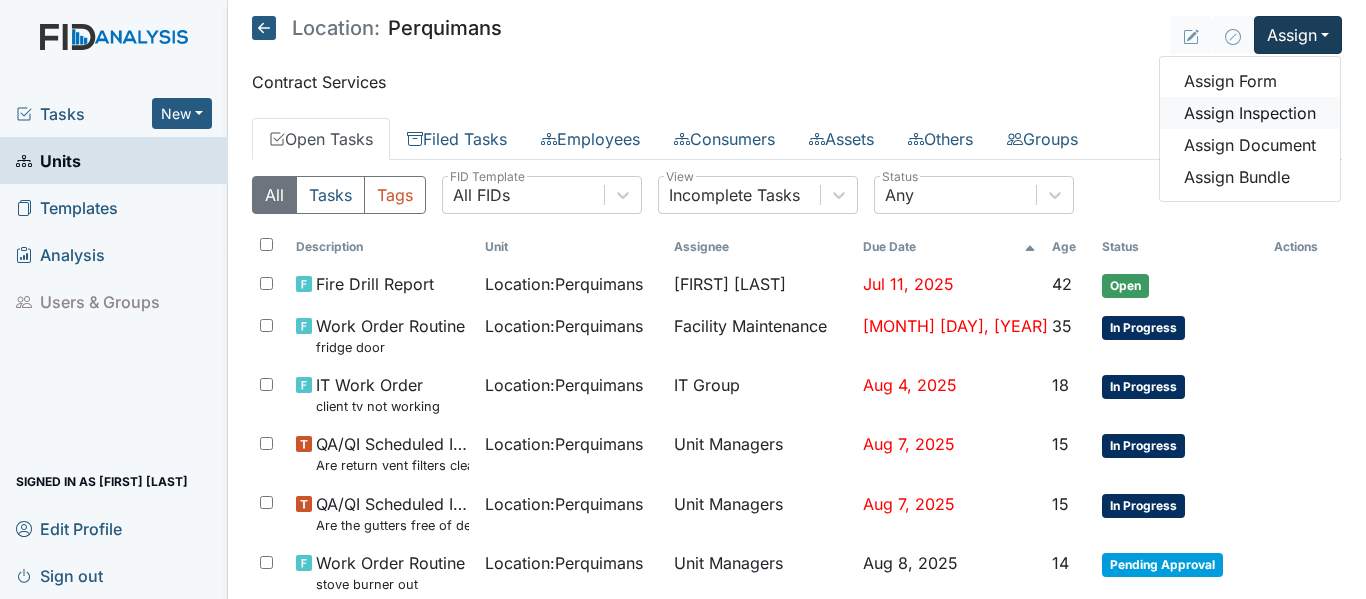 click on "Assign Inspection" at bounding box center [1250, 113] 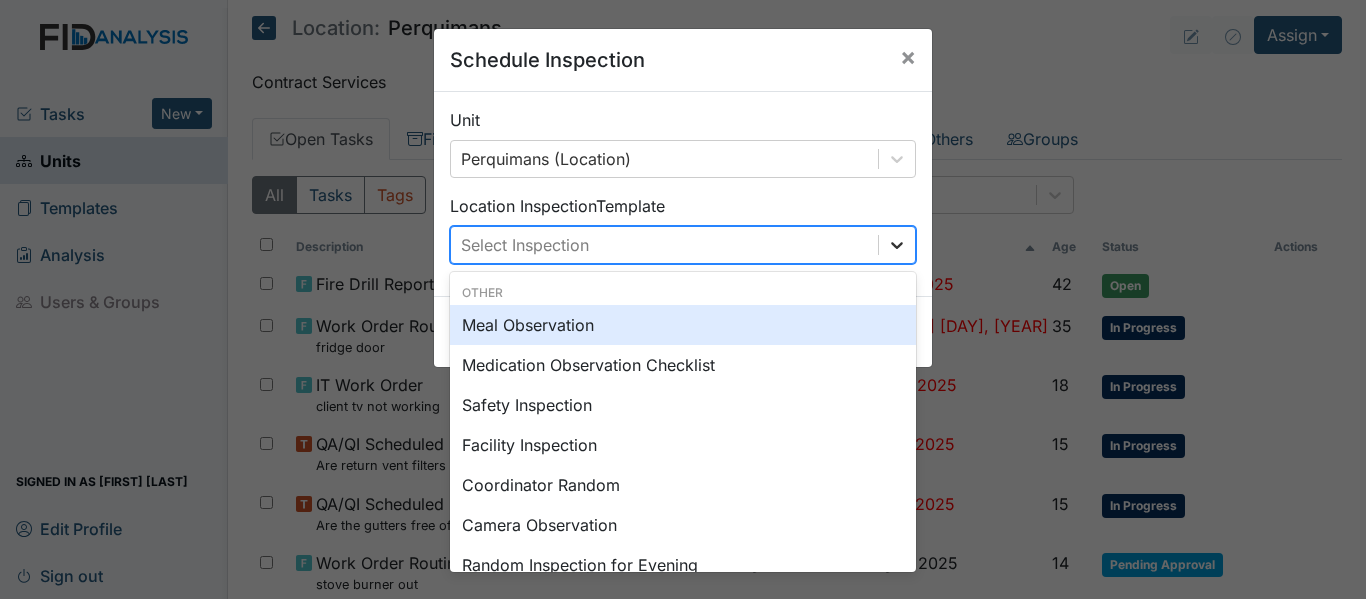click 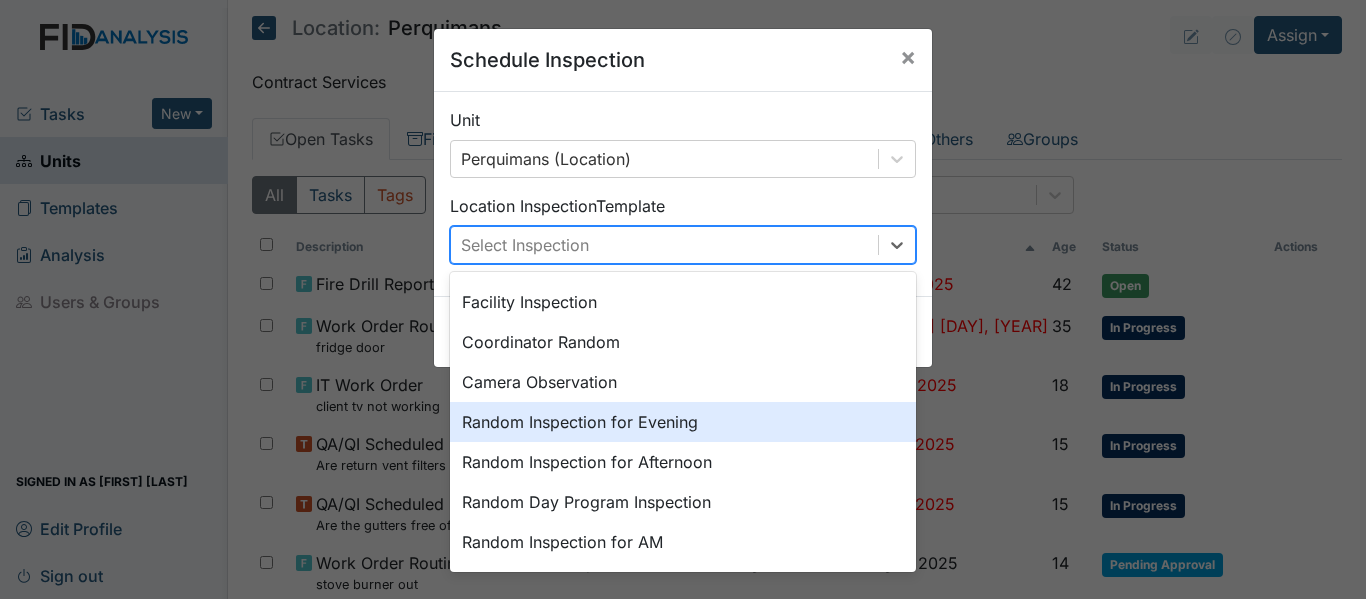 scroll, scrollTop: 160, scrollLeft: 0, axis: vertical 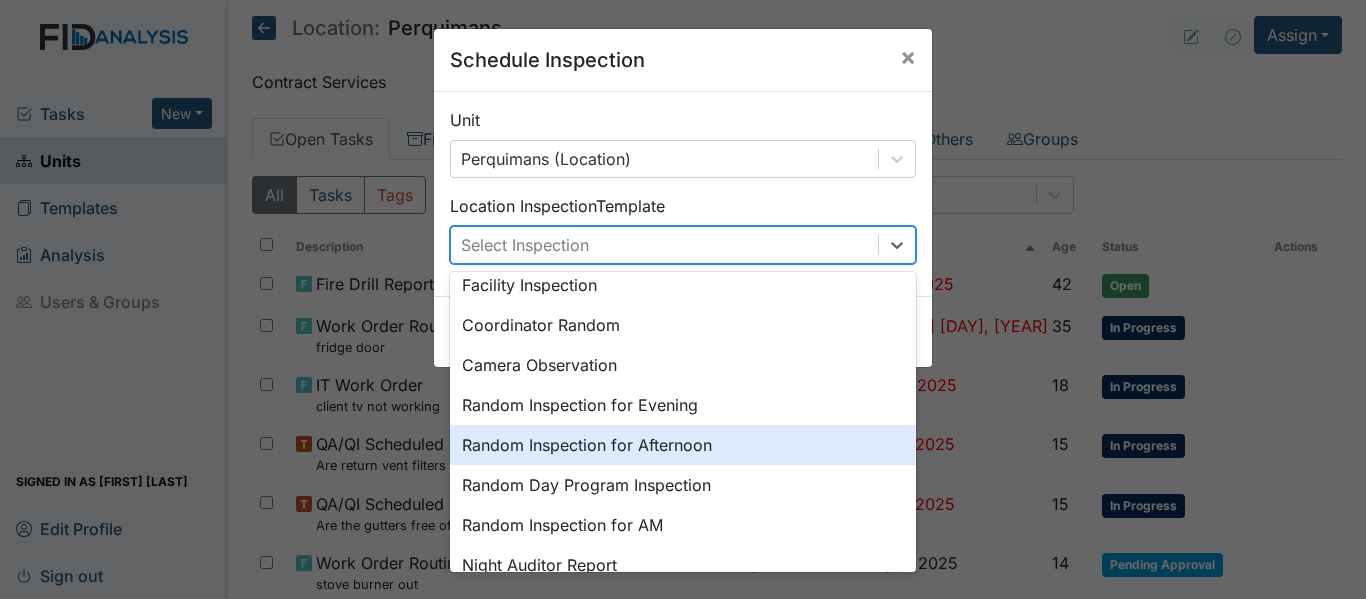 click on "Random Inspection for Afternoon" at bounding box center (683, 445) 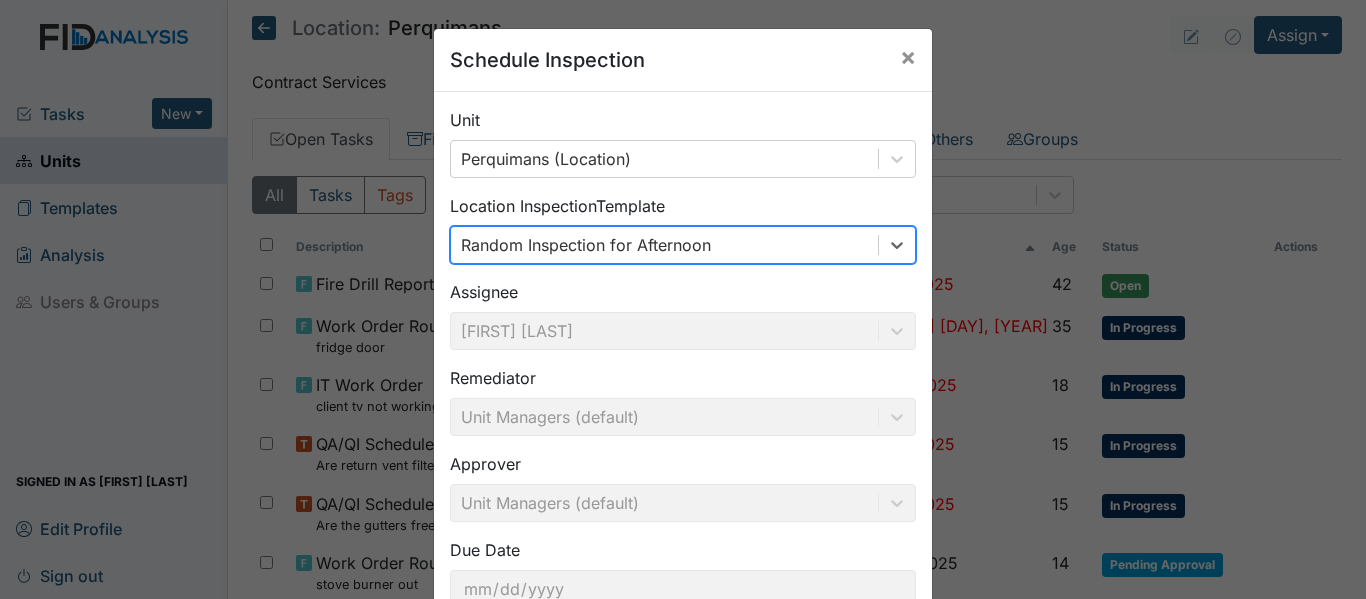 scroll, scrollTop: 141, scrollLeft: 0, axis: vertical 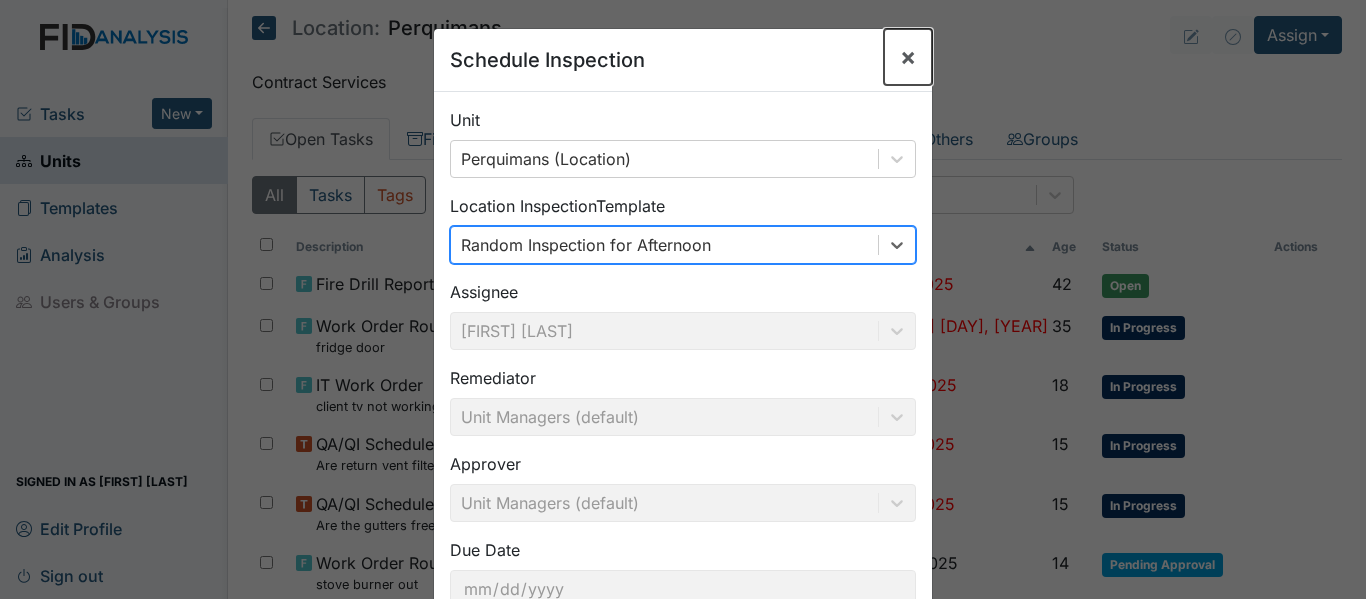 click on "×" at bounding box center (908, 56) 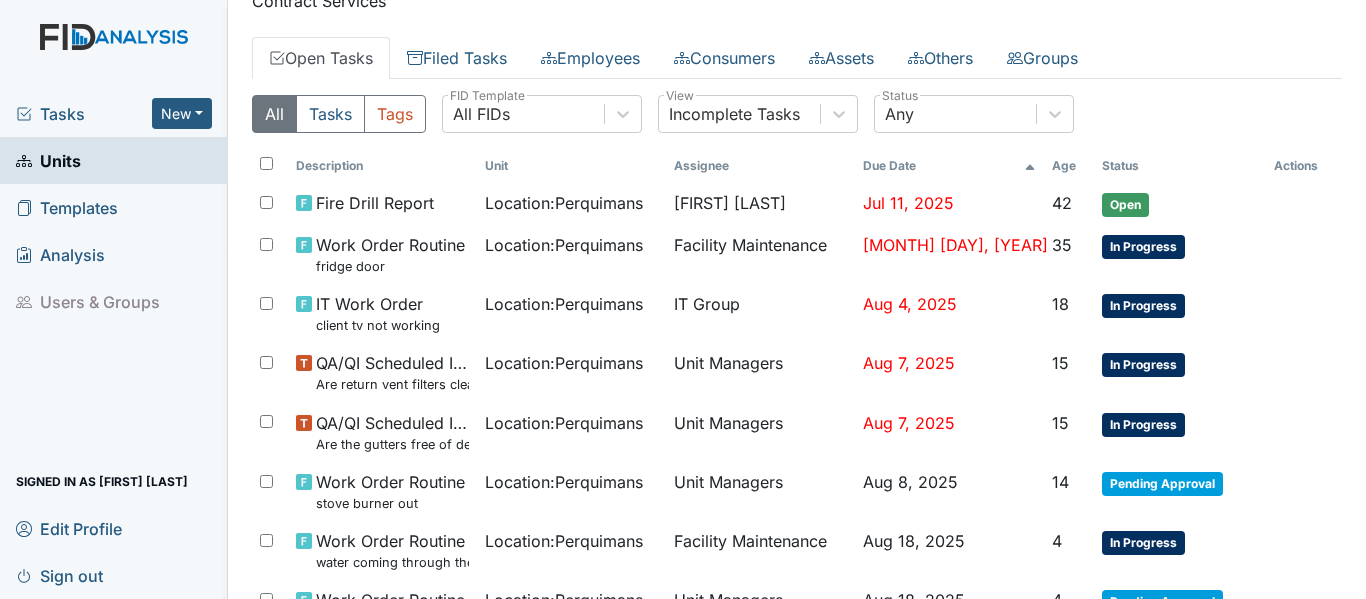 scroll, scrollTop: 0, scrollLeft: 0, axis: both 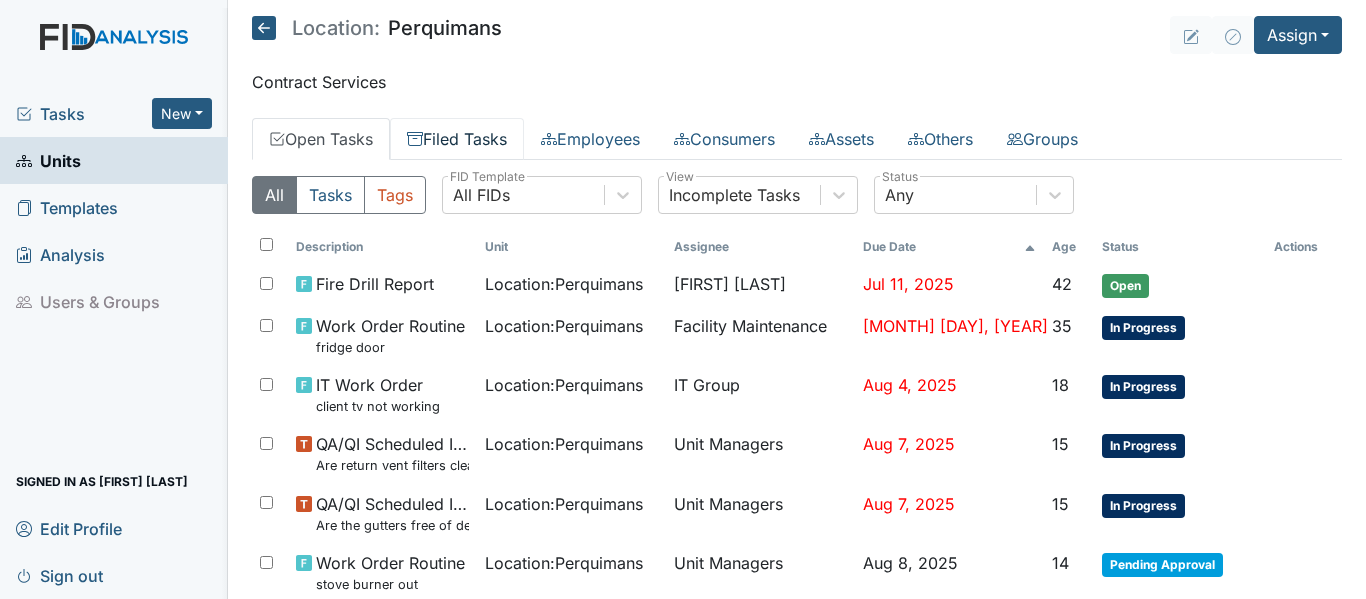 click on "Filed Tasks" at bounding box center (457, 139) 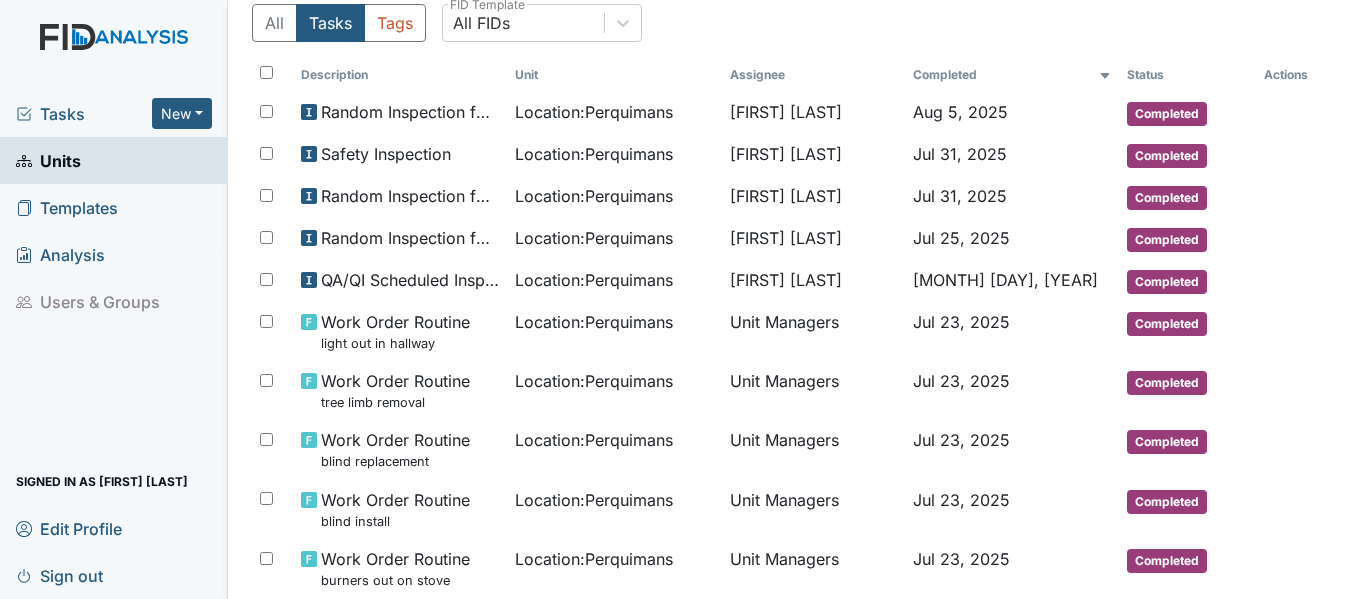 scroll, scrollTop: 216, scrollLeft: 0, axis: vertical 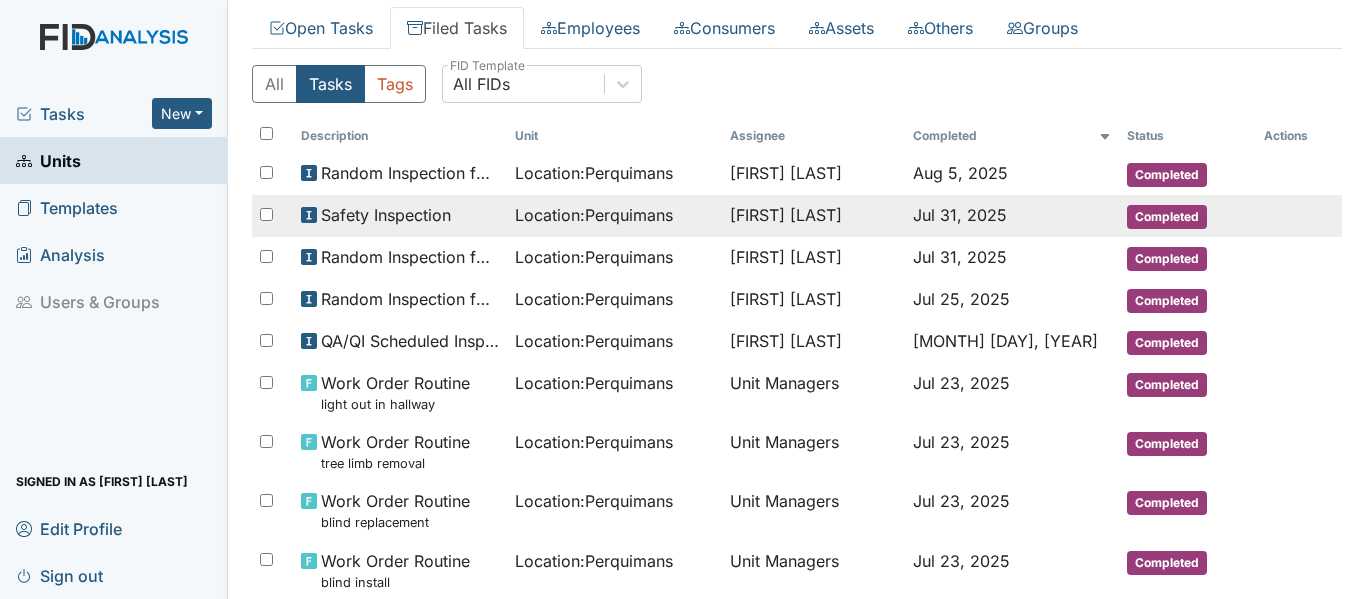 click on "Safety Inspection" at bounding box center [386, 215] 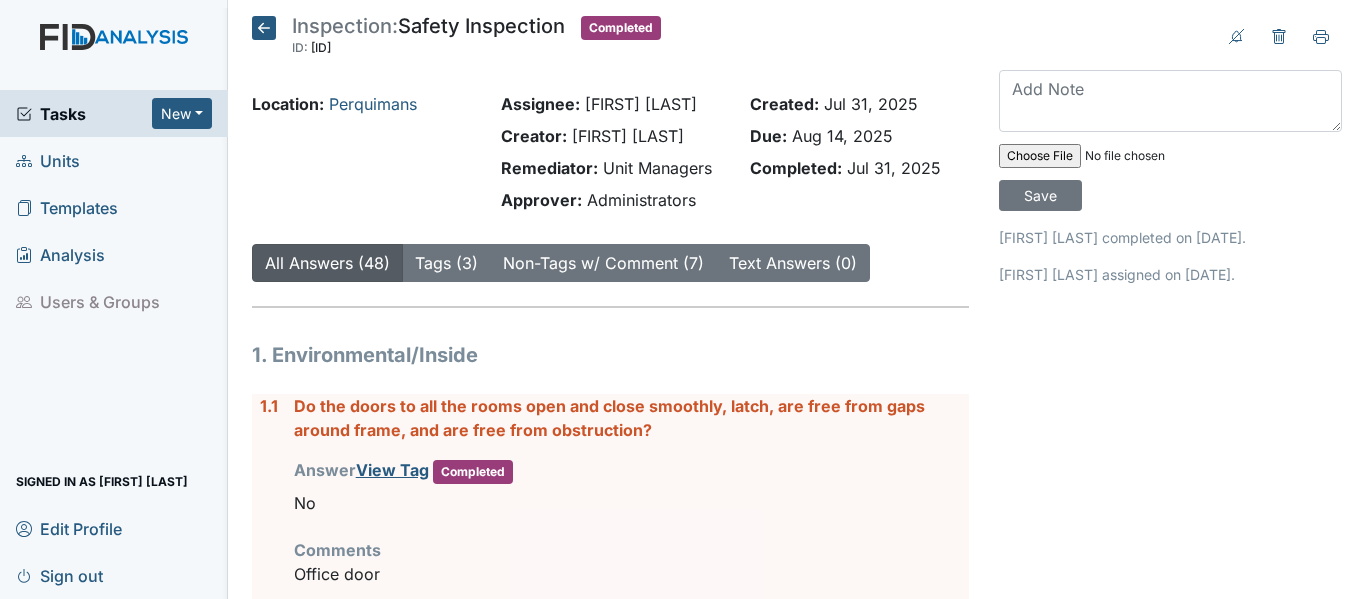 scroll, scrollTop: 0, scrollLeft: 0, axis: both 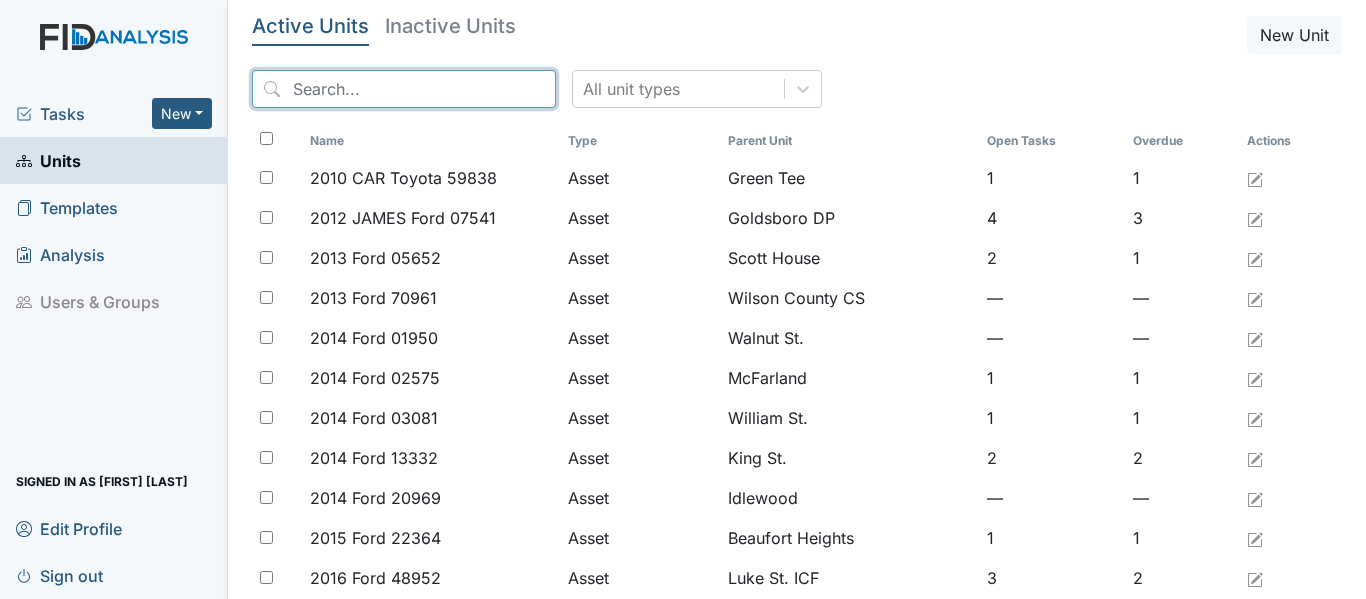 click at bounding box center (404, 89) 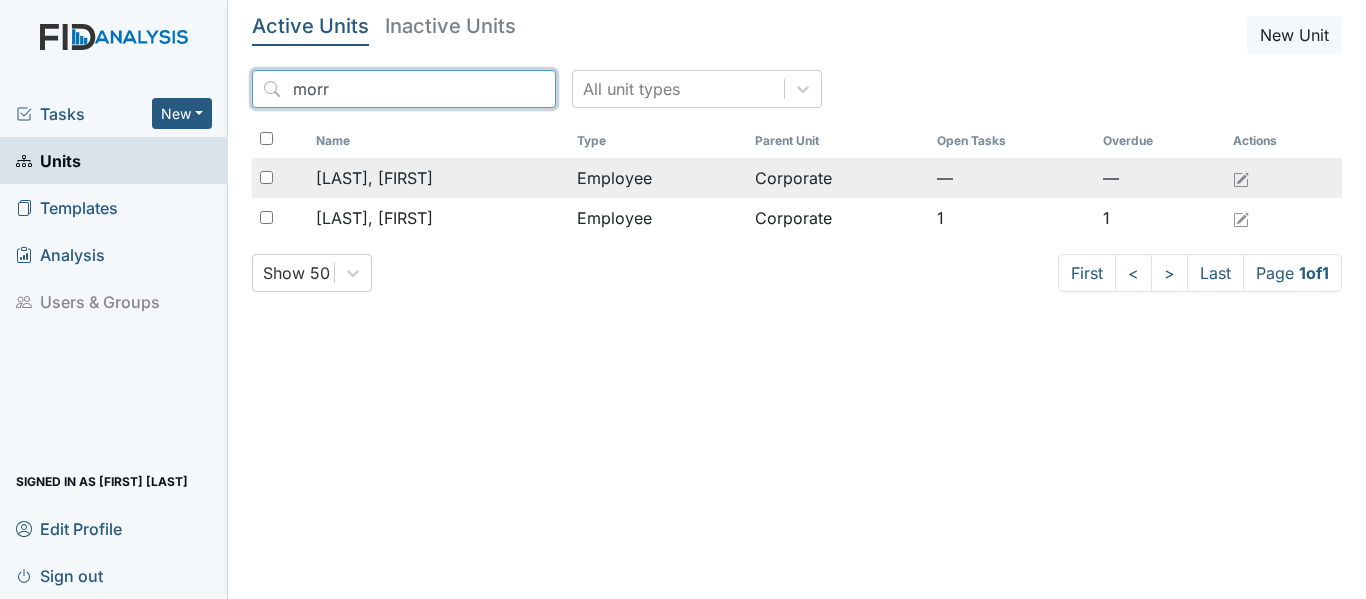 type on "morr" 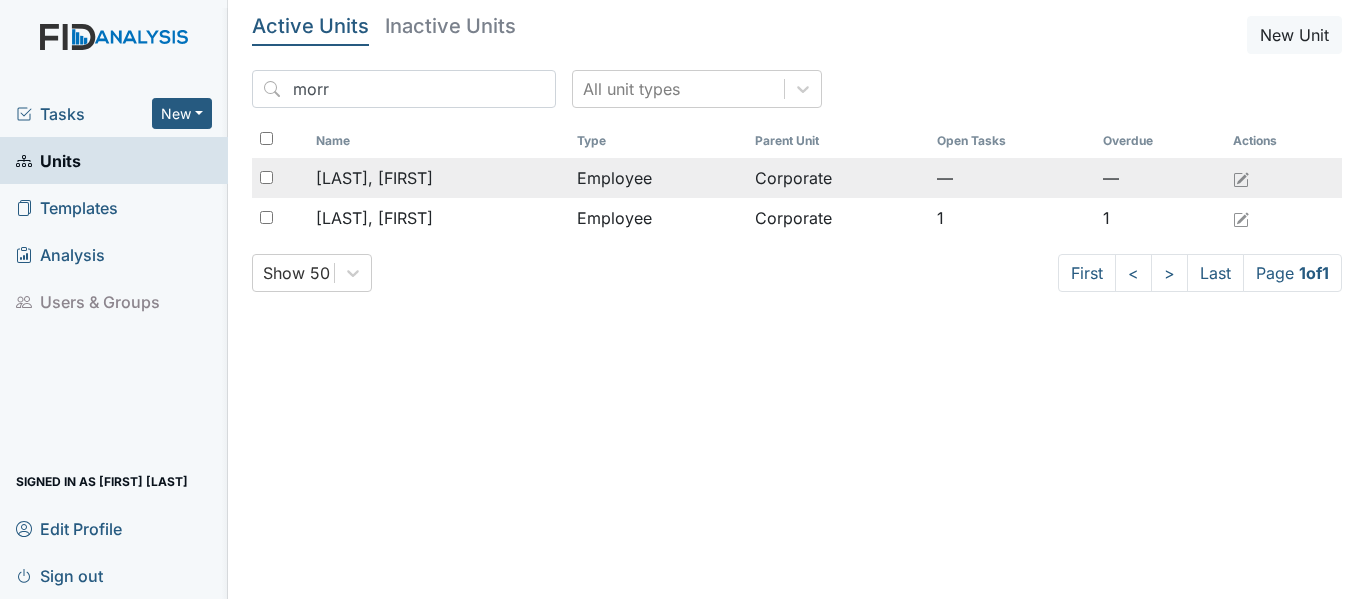 click on "Morris, Byron" at bounding box center (374, 178) 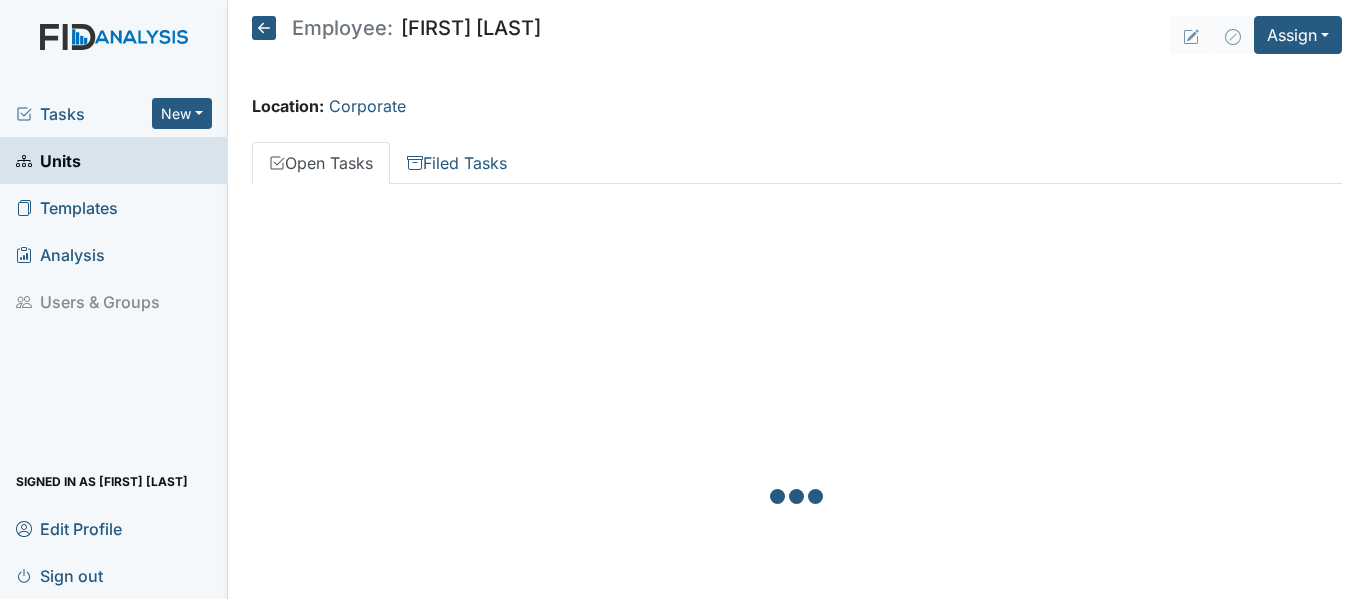 scroll, scrollTop: 0, scrollLeft: 0, axis: both 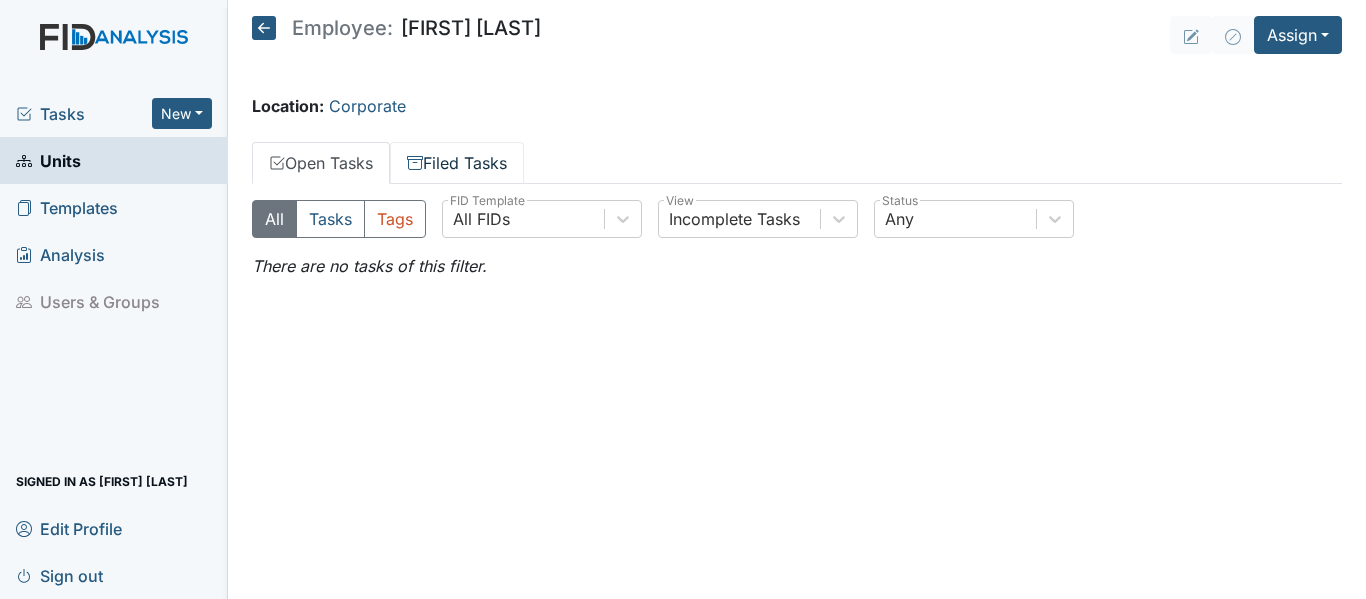 click on "Filed Tasks" at bounding box center [457, 163] 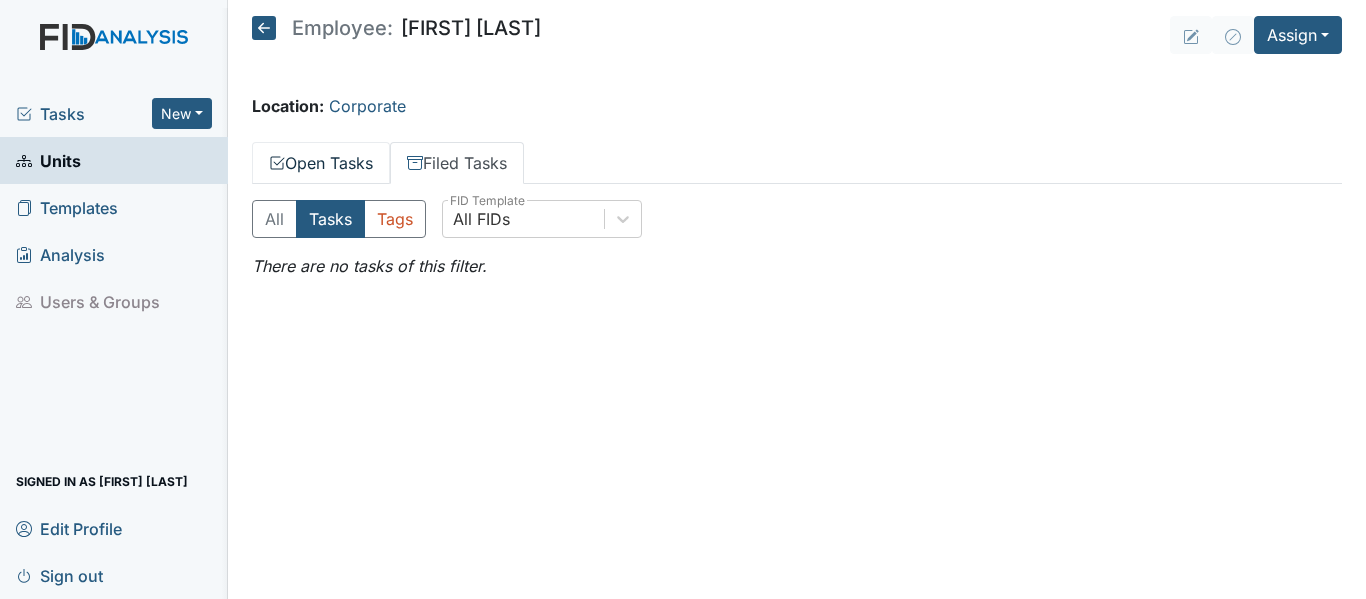 click on "Open Tasks" at bounding box center (321, 163) 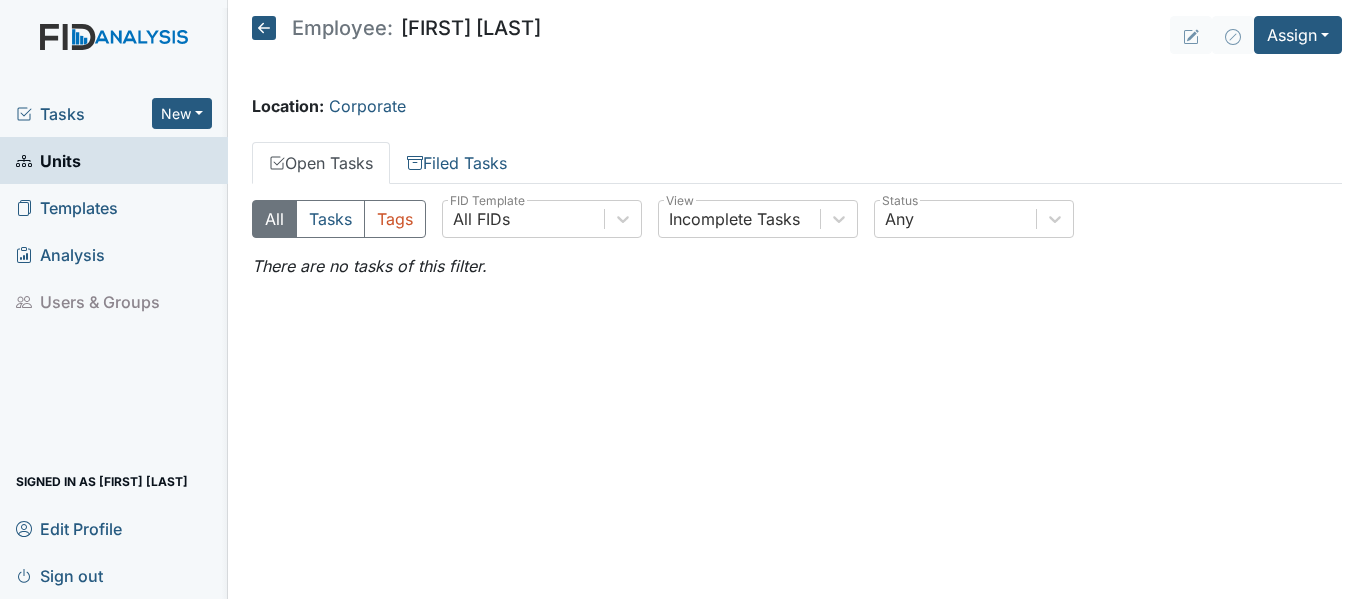 click on "Units" at bounding box center [48, 160] 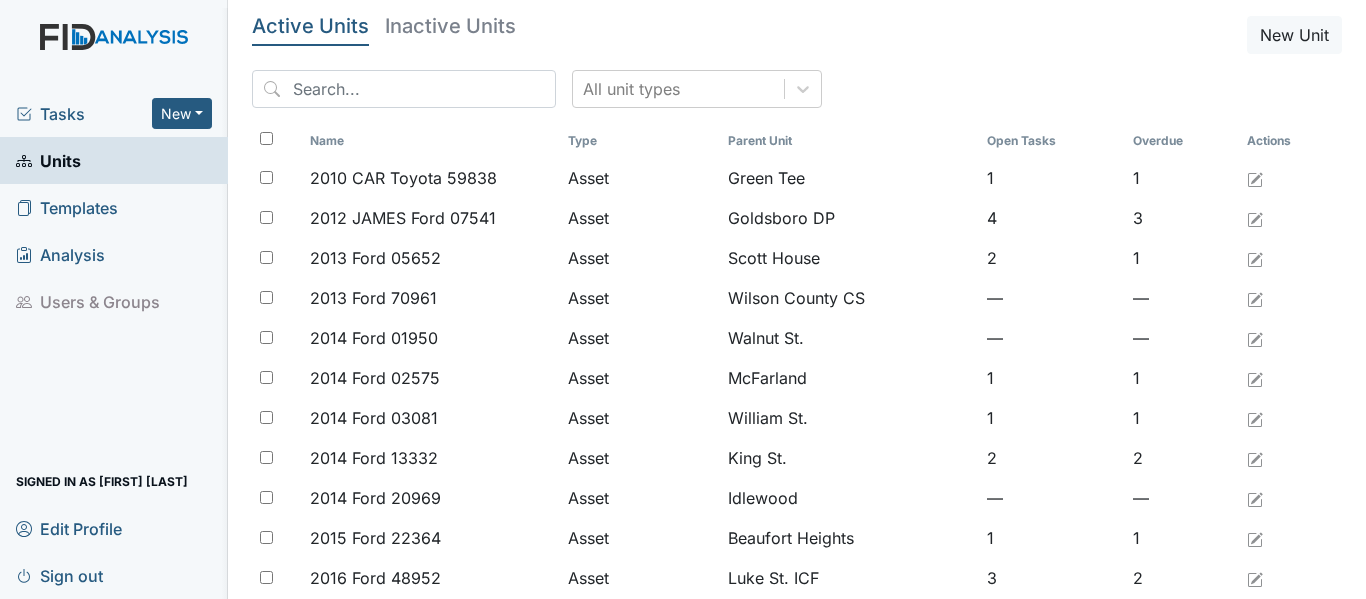 scroll, scrollTop: 0, scrollLeft: 0, axis: both 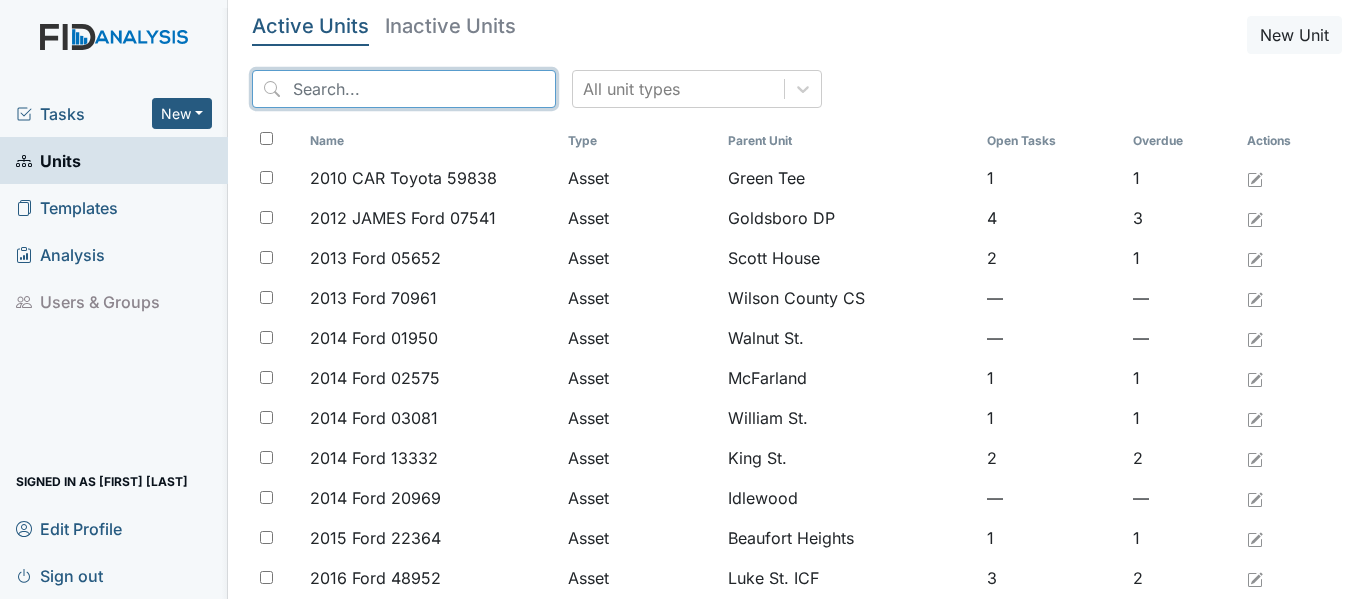 click at bounding box center [404, 89] 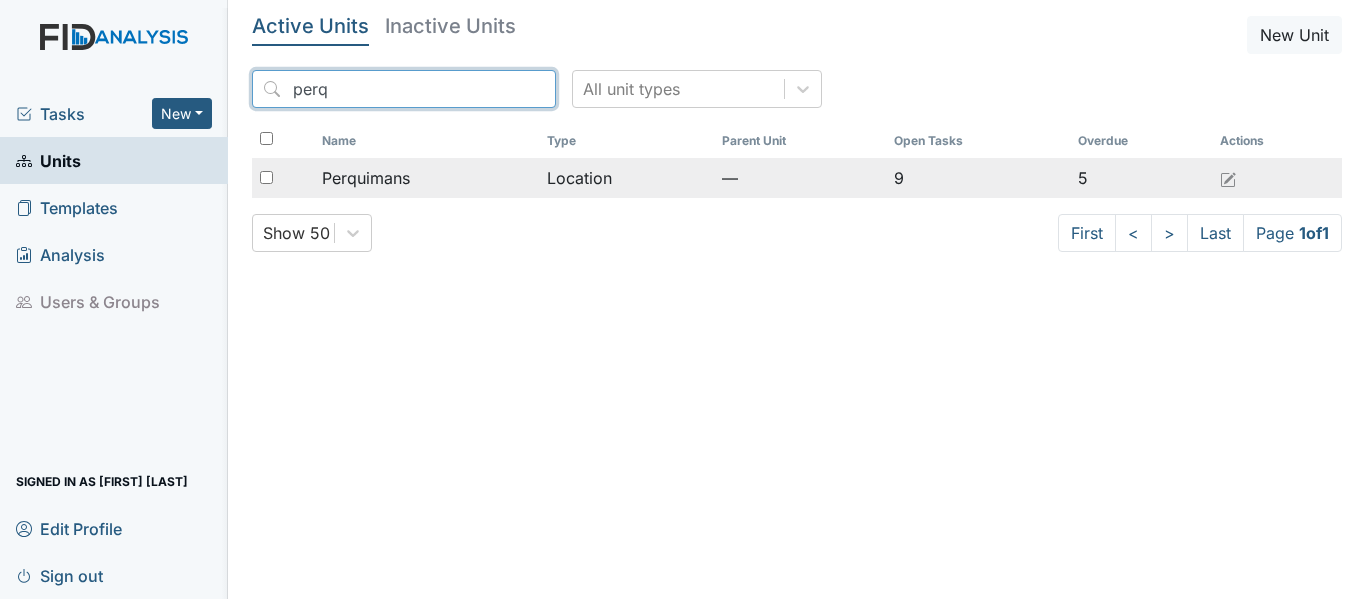 type on "perq" 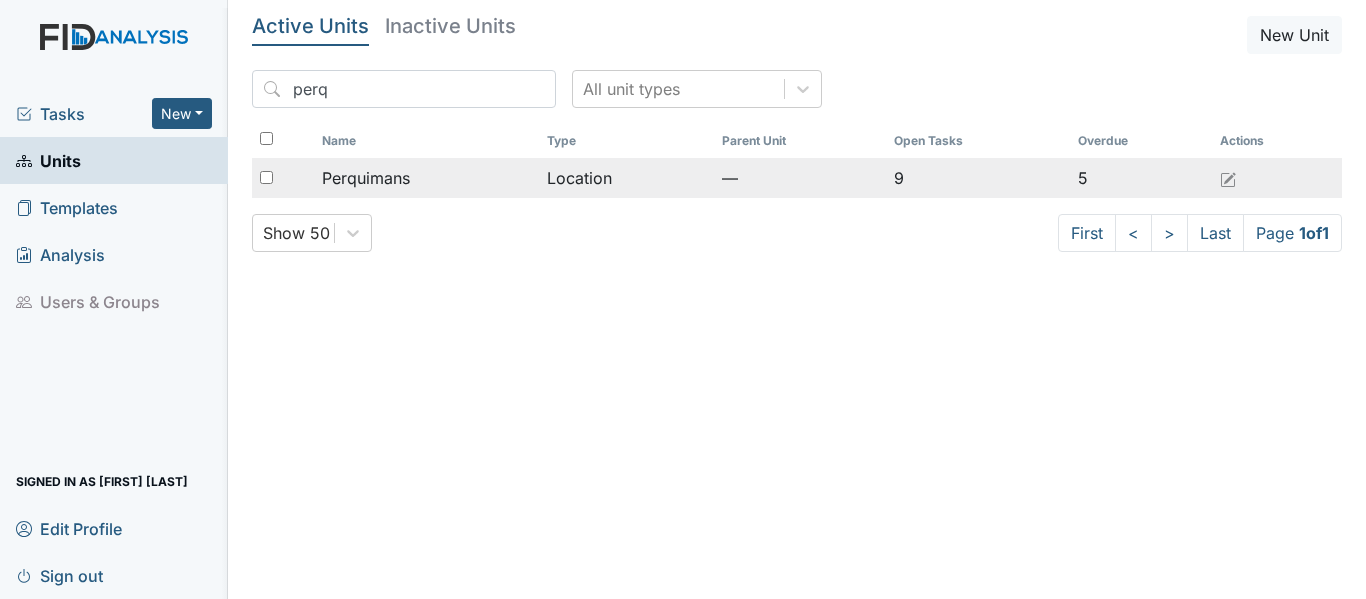 click on "Perquimans" at bounding box center [366, 178] 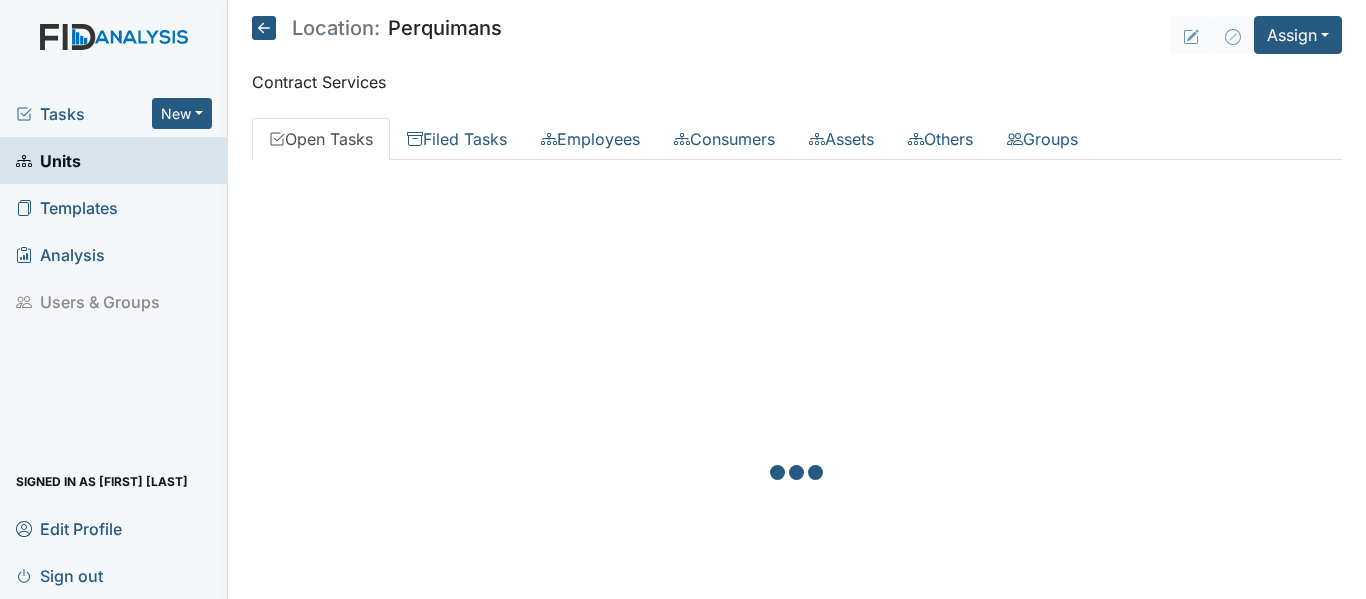 scroll, scrollTop: 0, scrollLeft: 0, axis: both 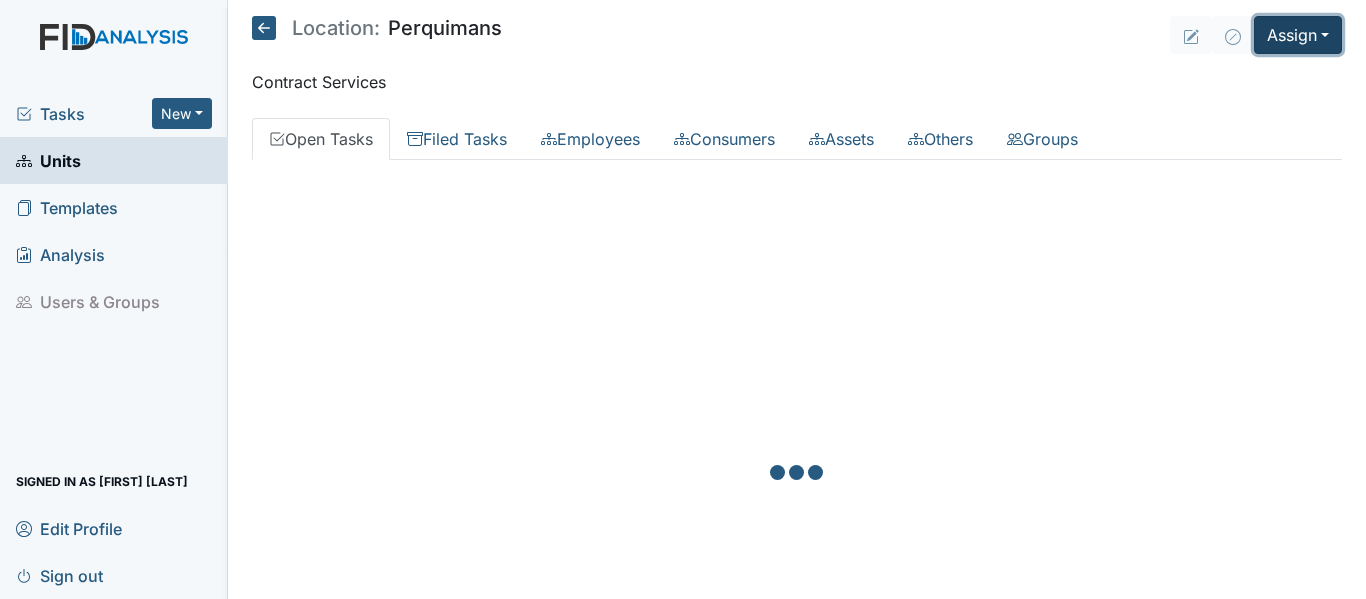 click on "Assign" at bounding box center [1298, 35] 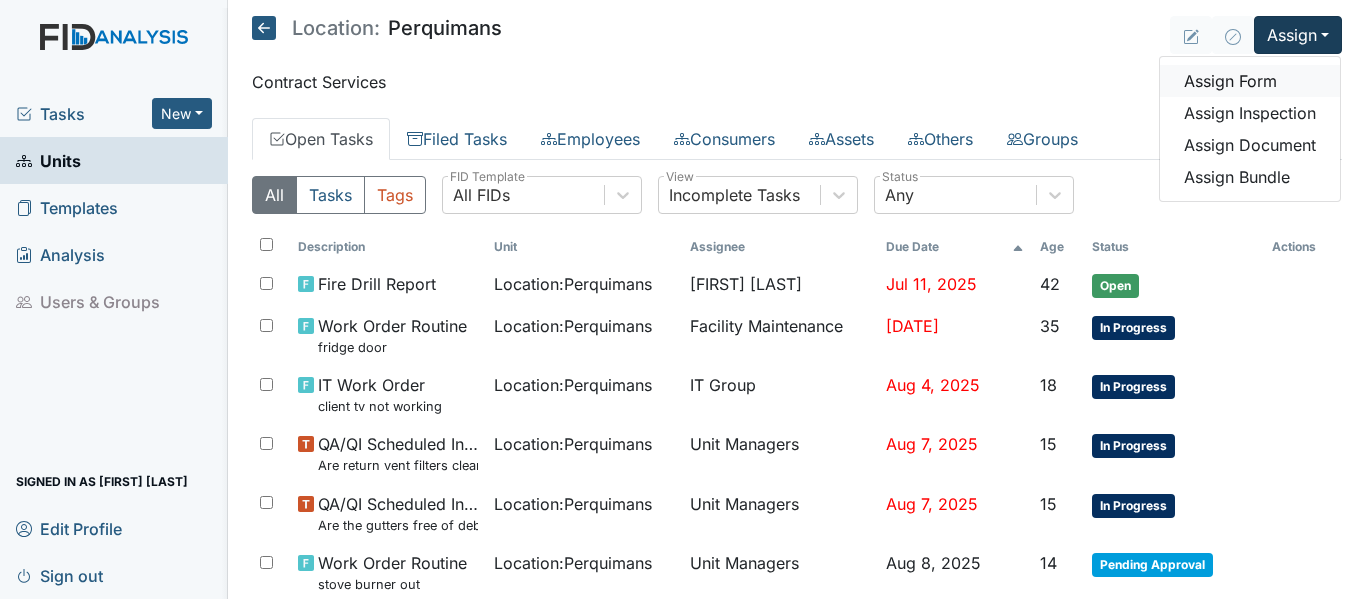 click on "Assign Form" at bounding box center (1250, 81) 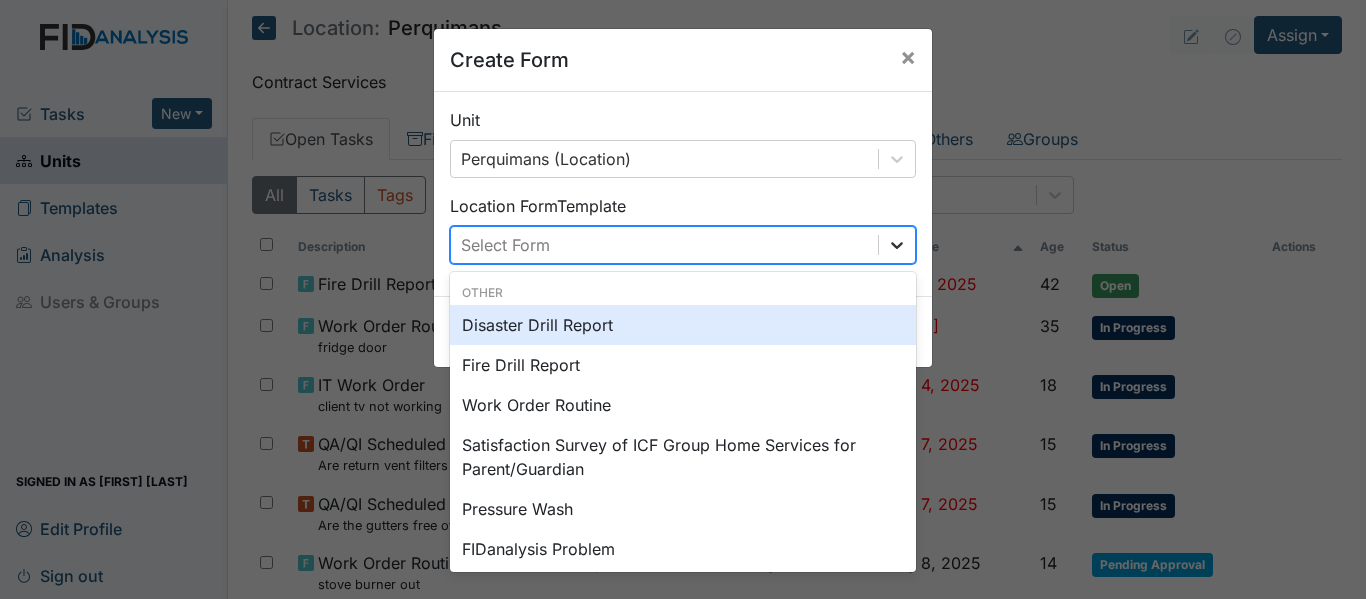 click 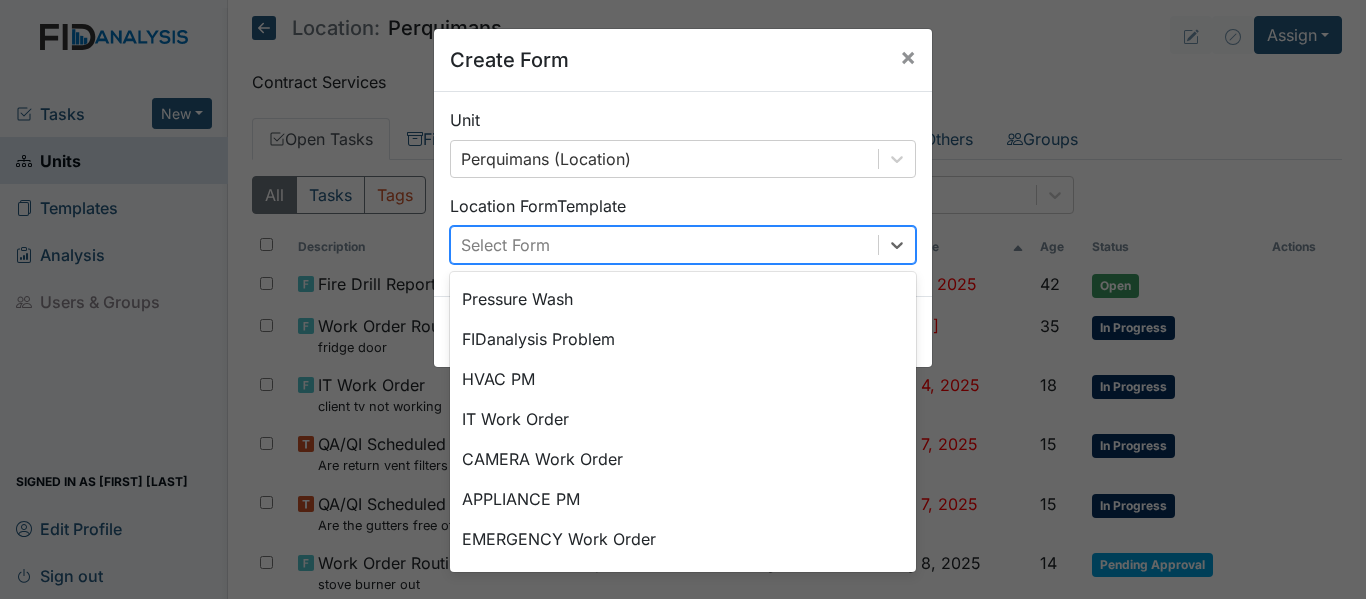 scroll, scrollTop: 249, scrollLeft: 0, axis: vertical 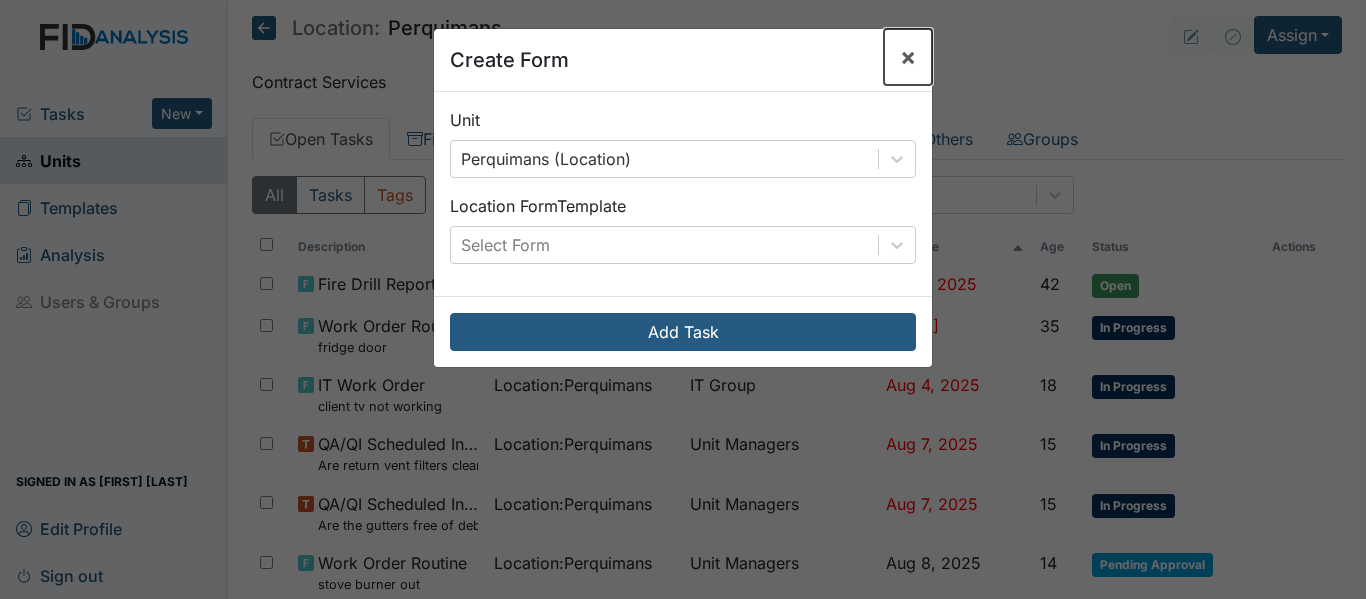 click on "×" at bounding box center [908, 56] 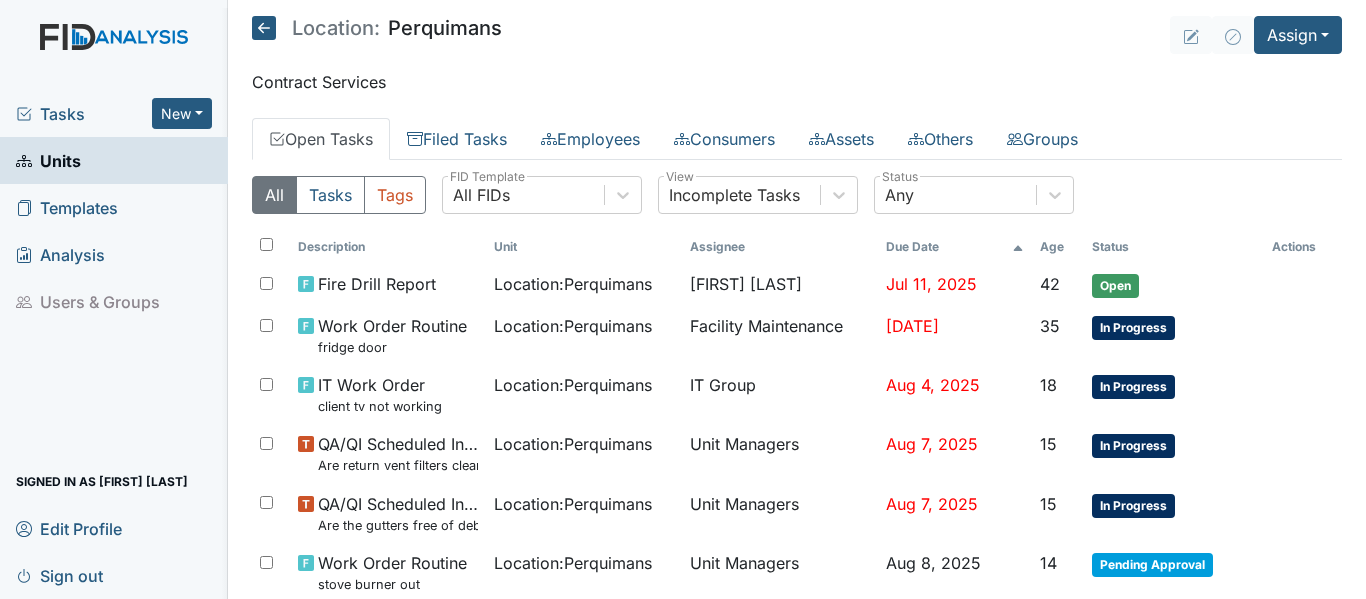 click on "Units" at bounding box center (48, 160) 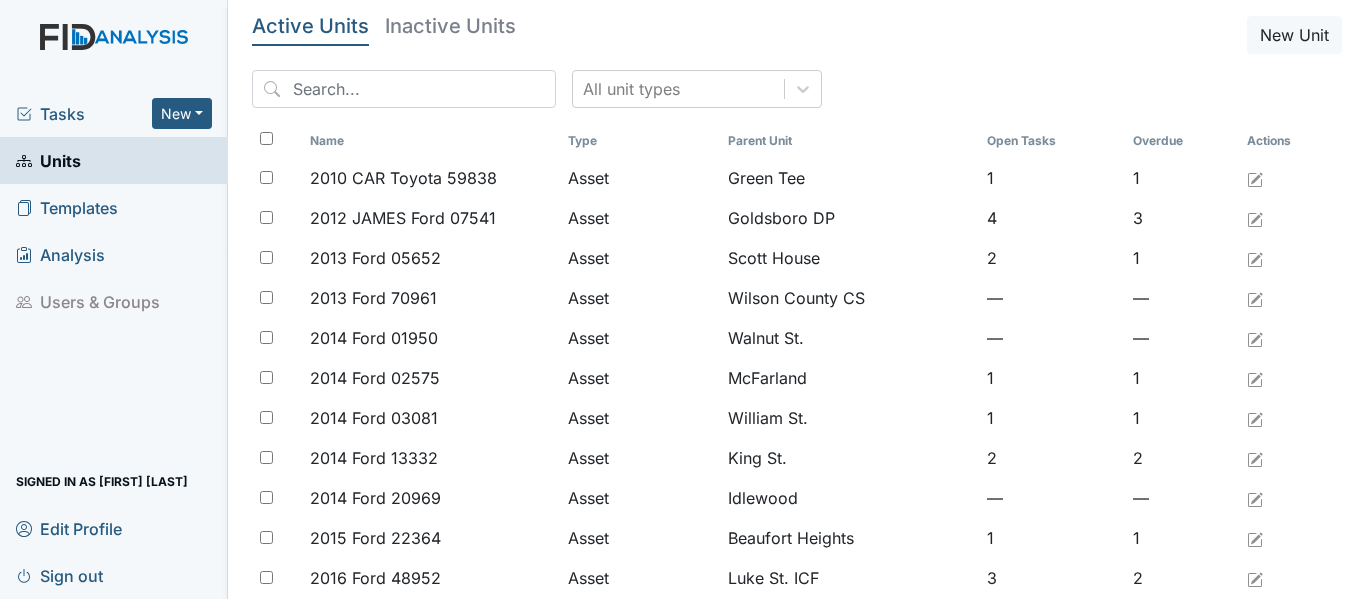 scroll, scrollTop: 0, scrollLeft: 0, axis: both 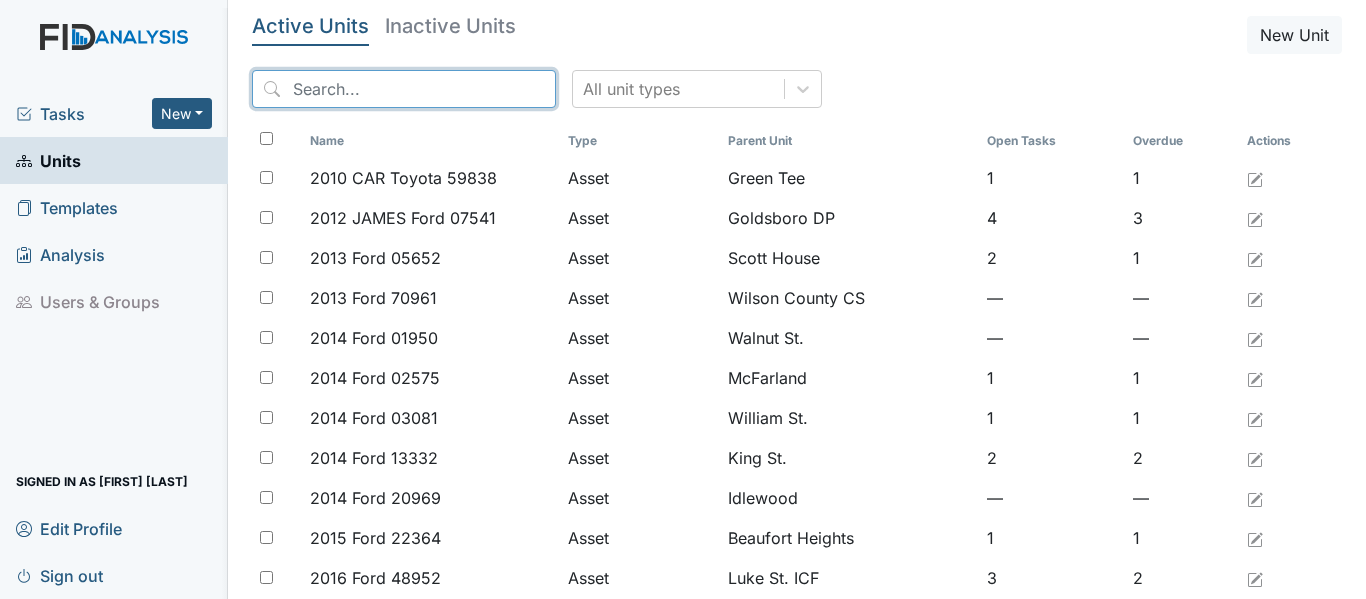 click at bounding box center (404, 89) 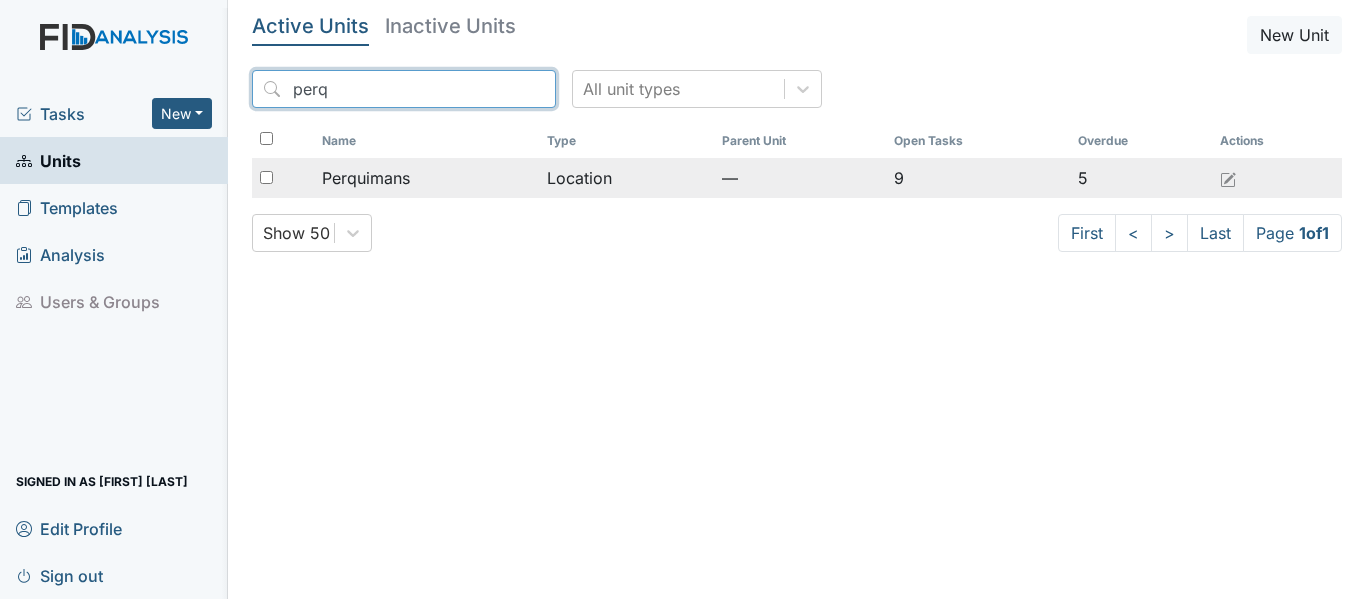type on "perq" 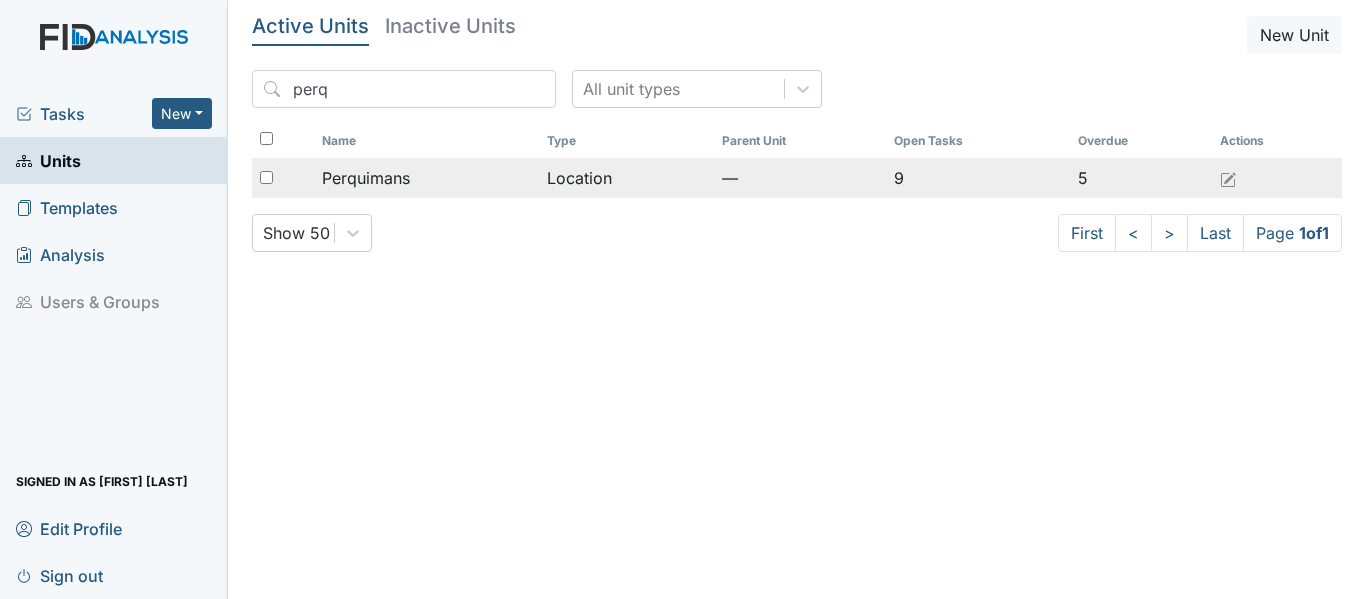 click on "Perquimans" at bounding box center [366, 178] 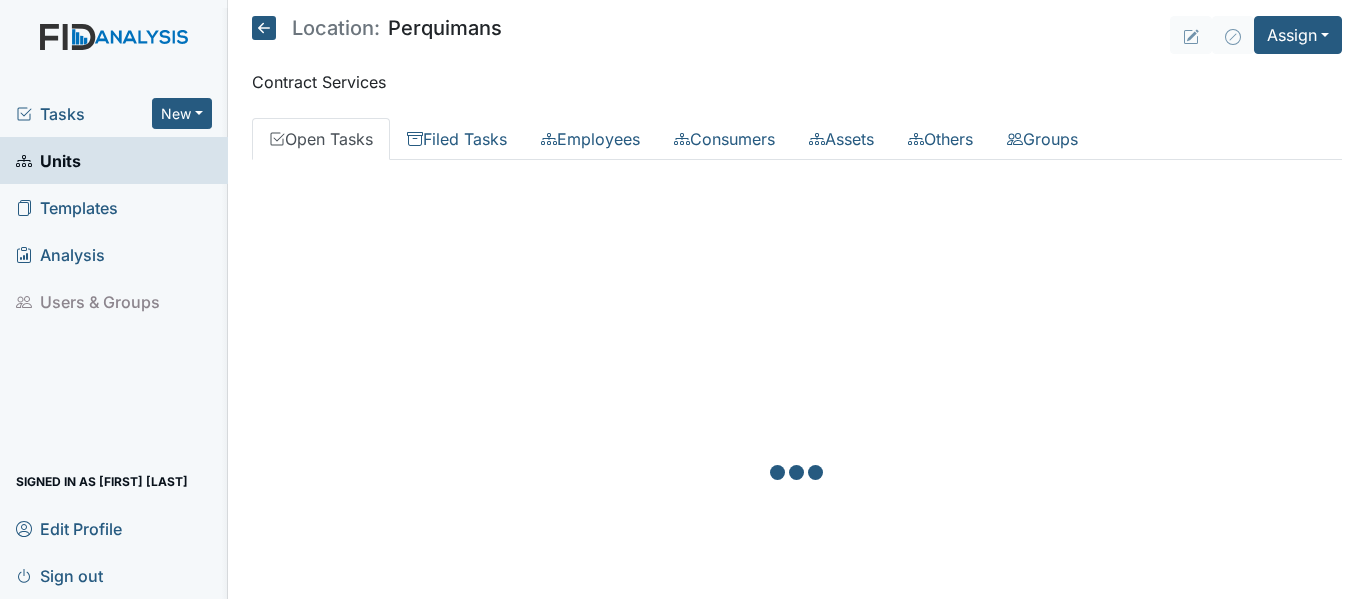 scroll, scrollTop: 0, scrollLeft: 0, axis: both 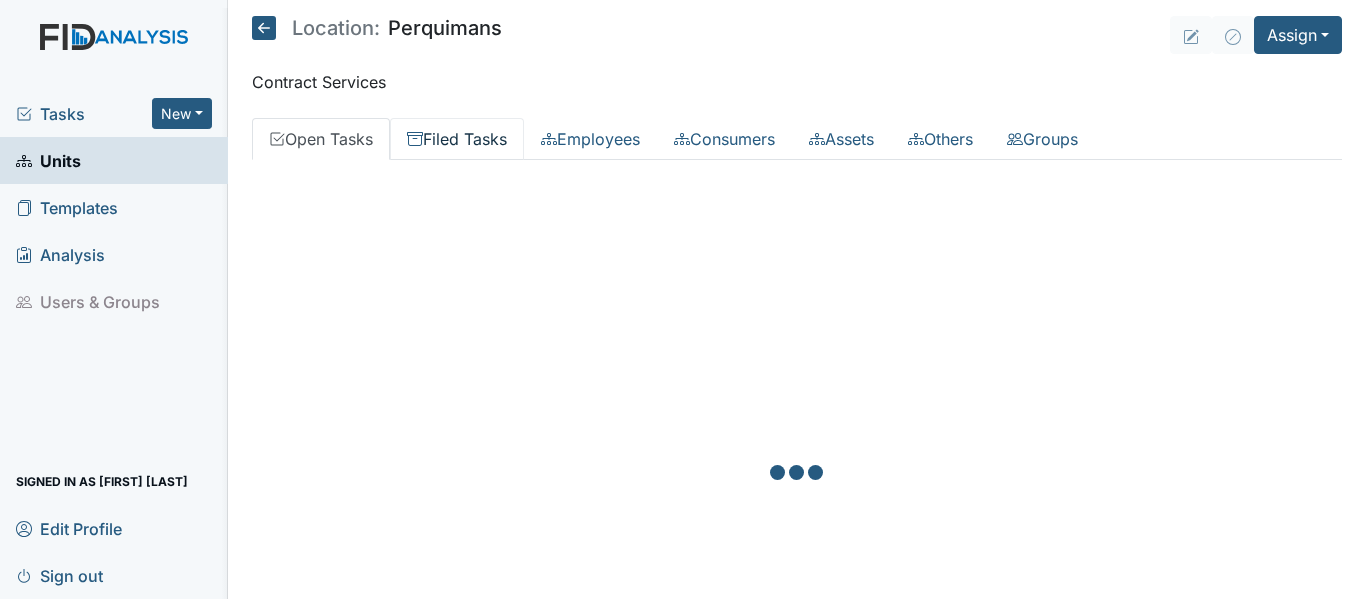 click on "Filed Tasks" at bounding box center [457, 139] 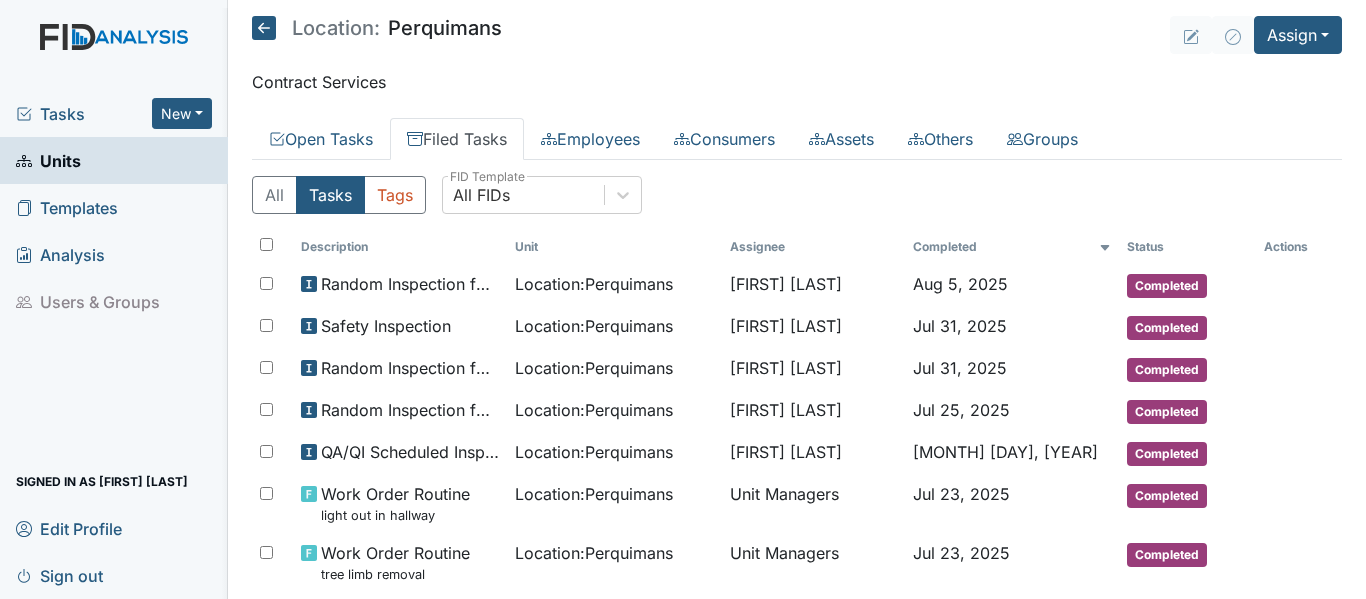 click on "Location:
Perquimans
Assign
Assign Form
Assign Inspection
Assign Document
Assign Bundle" at bounding box center [797, 35] 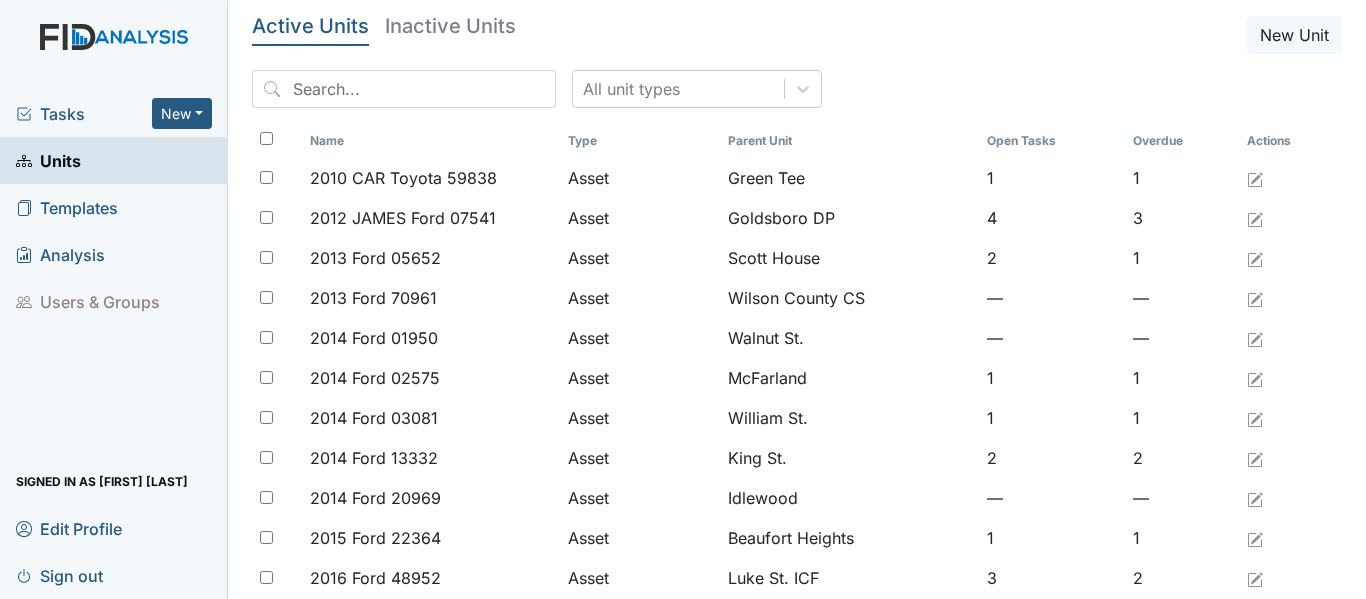 scroll, scrollTop: 0, scrollLeft: 0, axis: both 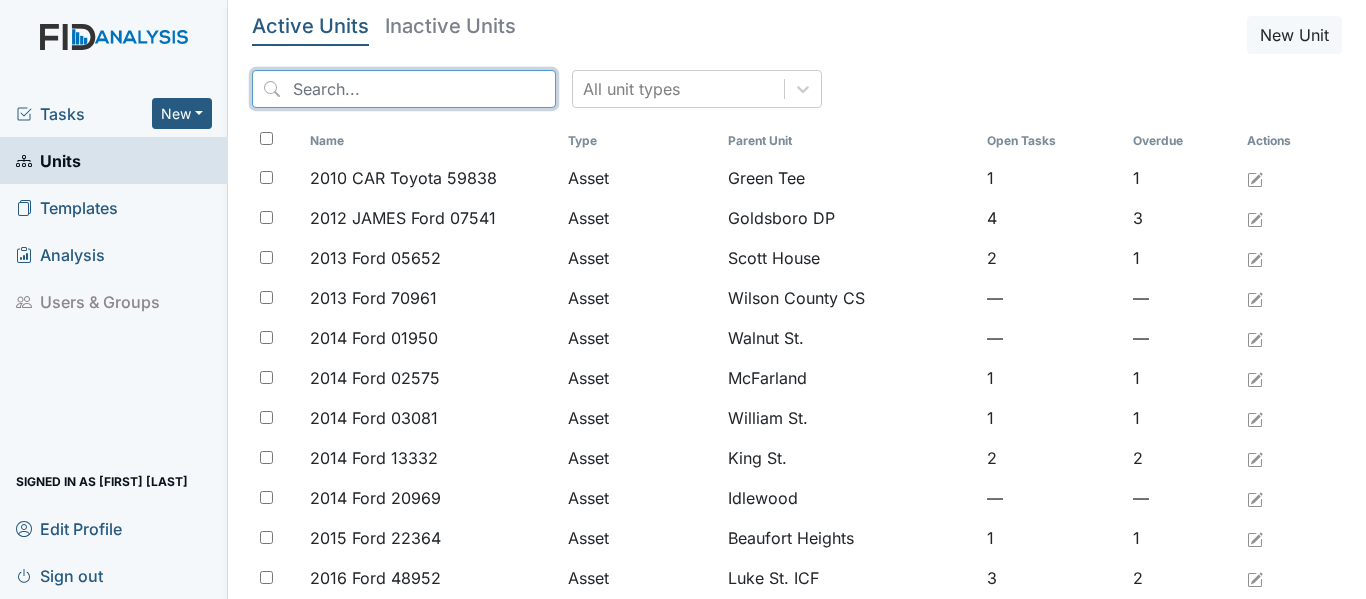 click at bounding box center [404, 89] 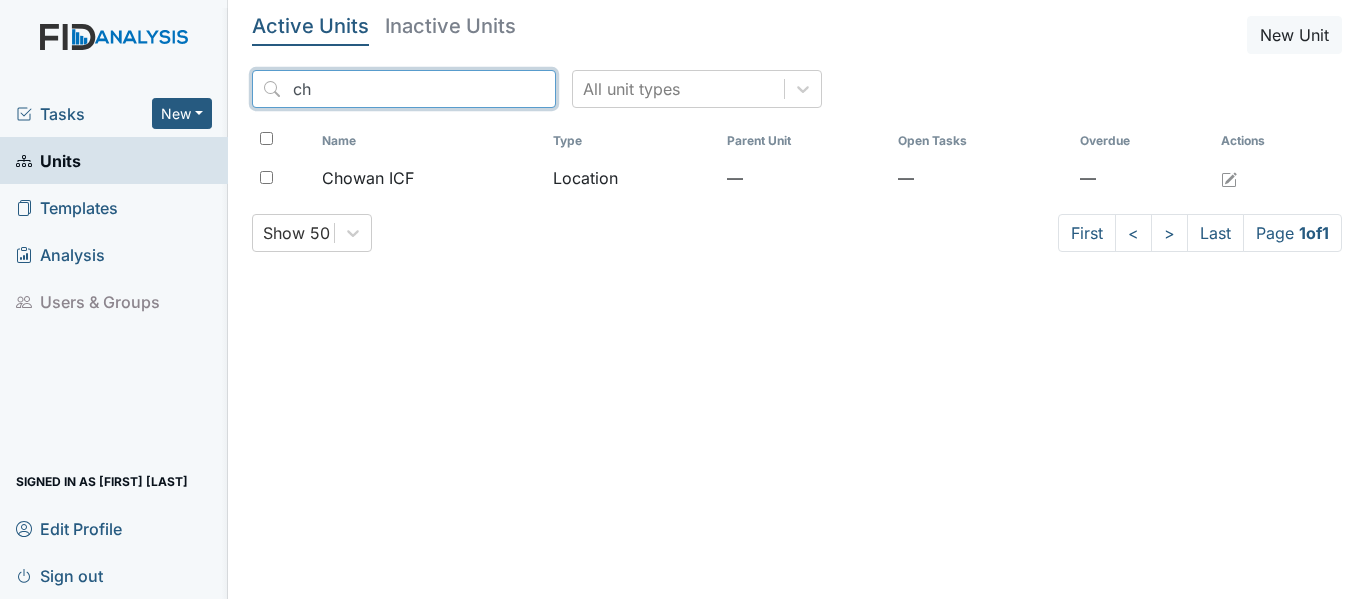 type on "c" 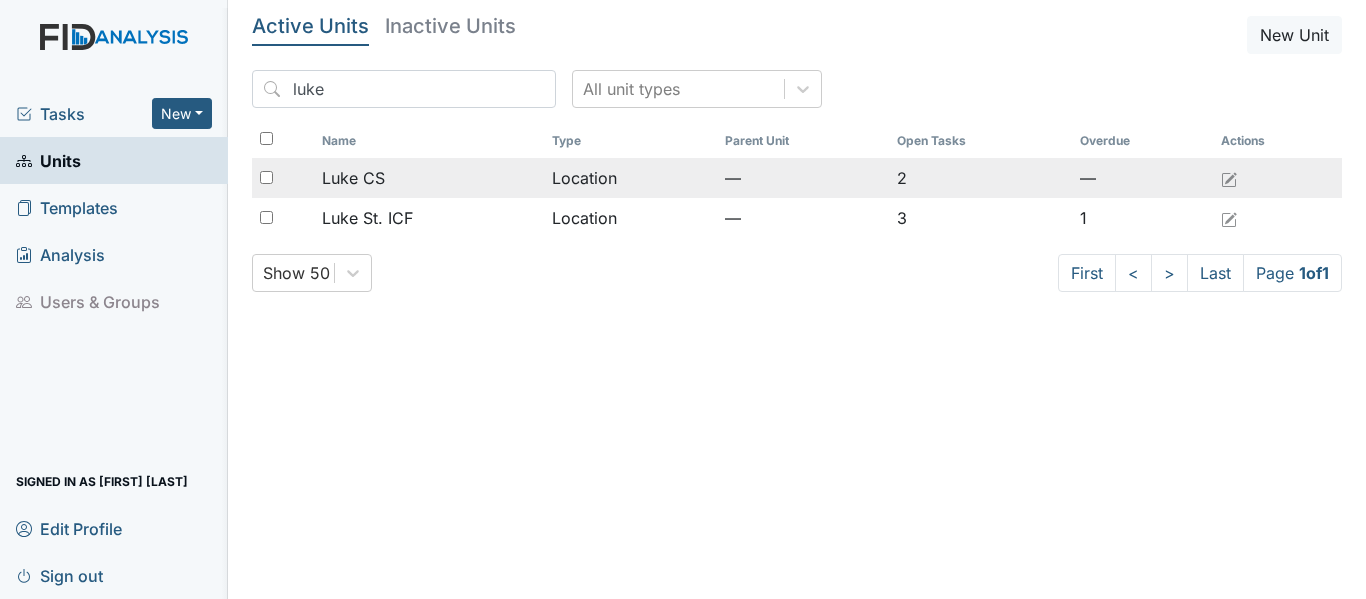 click on "Luke CS" at bounding box center [353, 178] 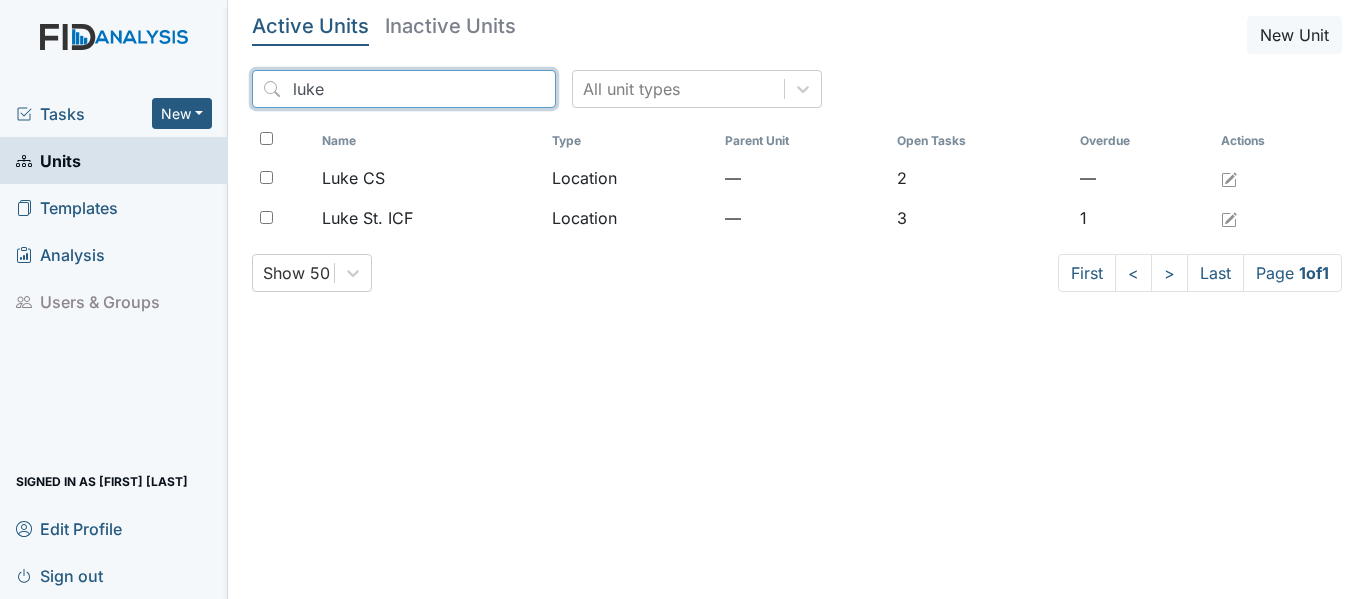 click on "luke" at bounding box center (404, 89) 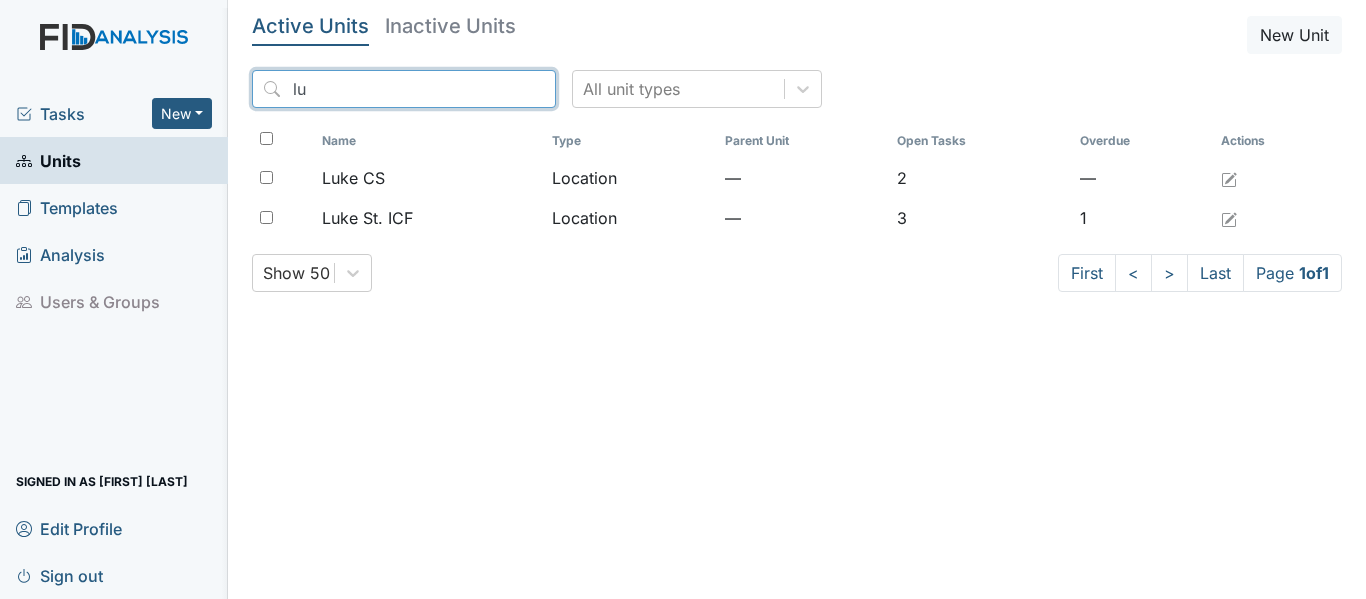 click on "lu" at bounding box center (404, 89) 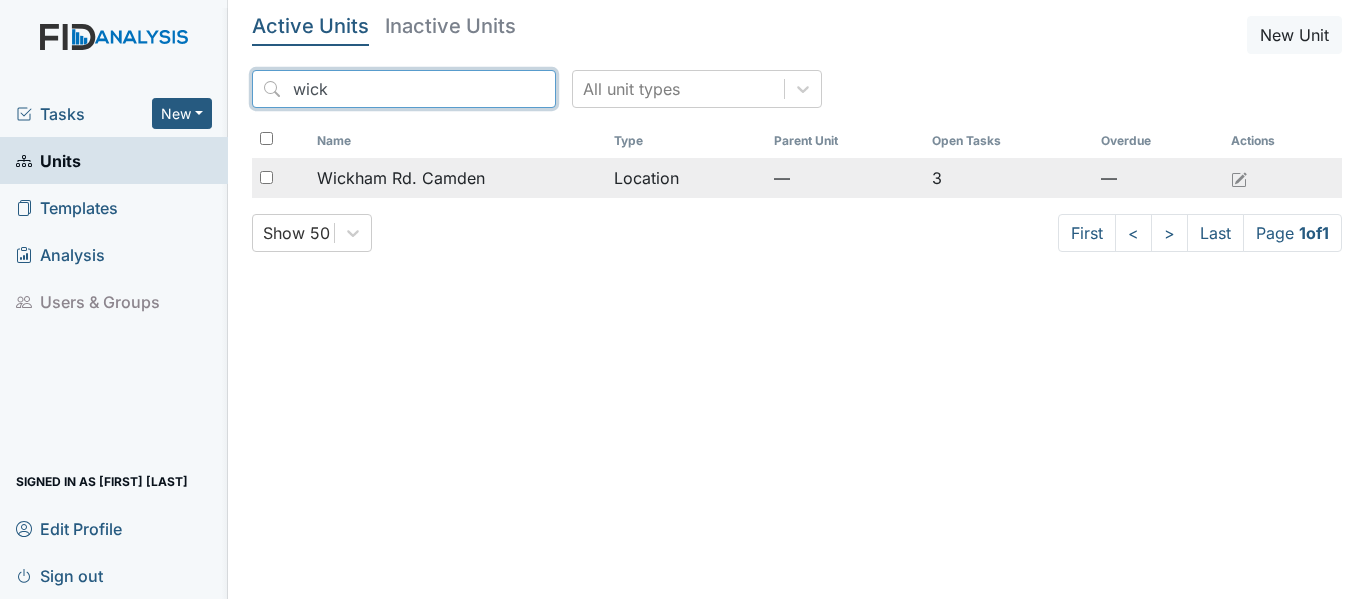 type on "wick" 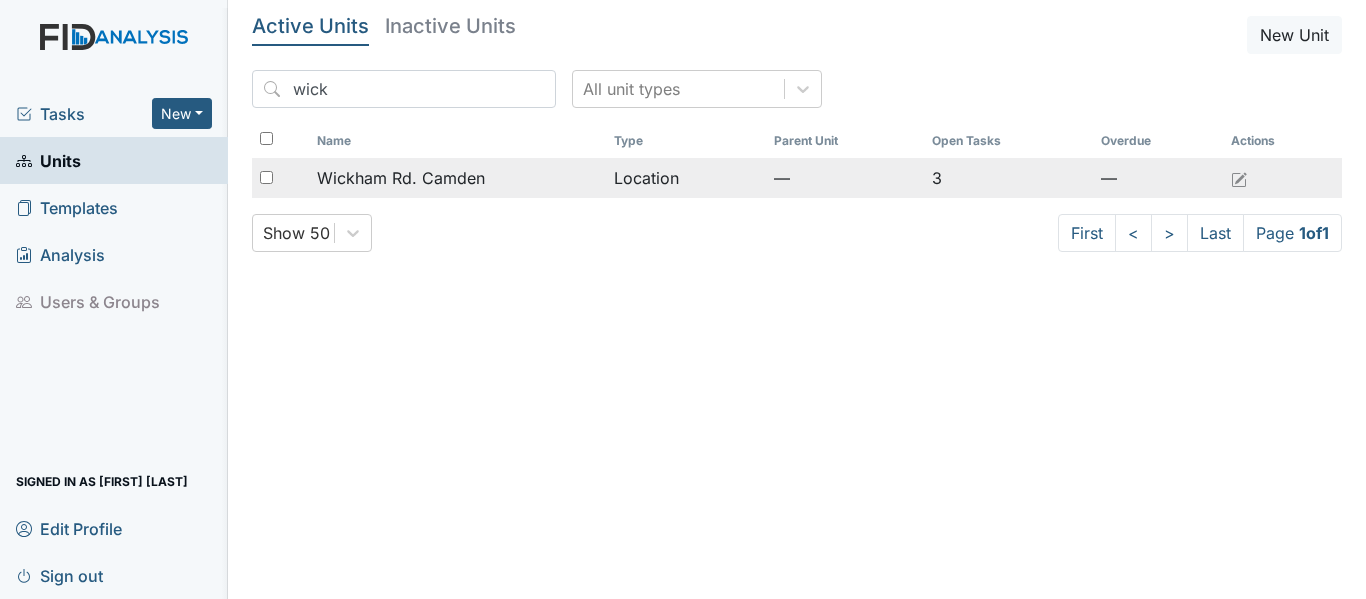 click on "Wickham Rd. Camden" at bounding box center (401, 178) 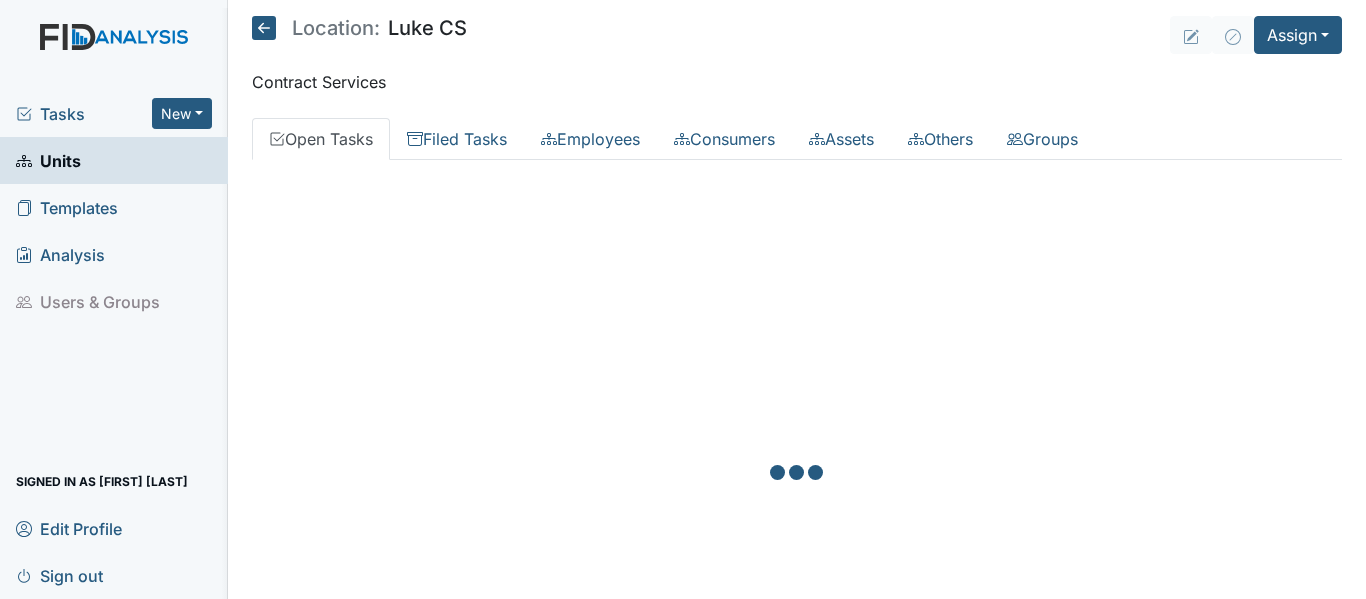 scroll, scrollTop: 0, scrollLeft: 0, axis: both 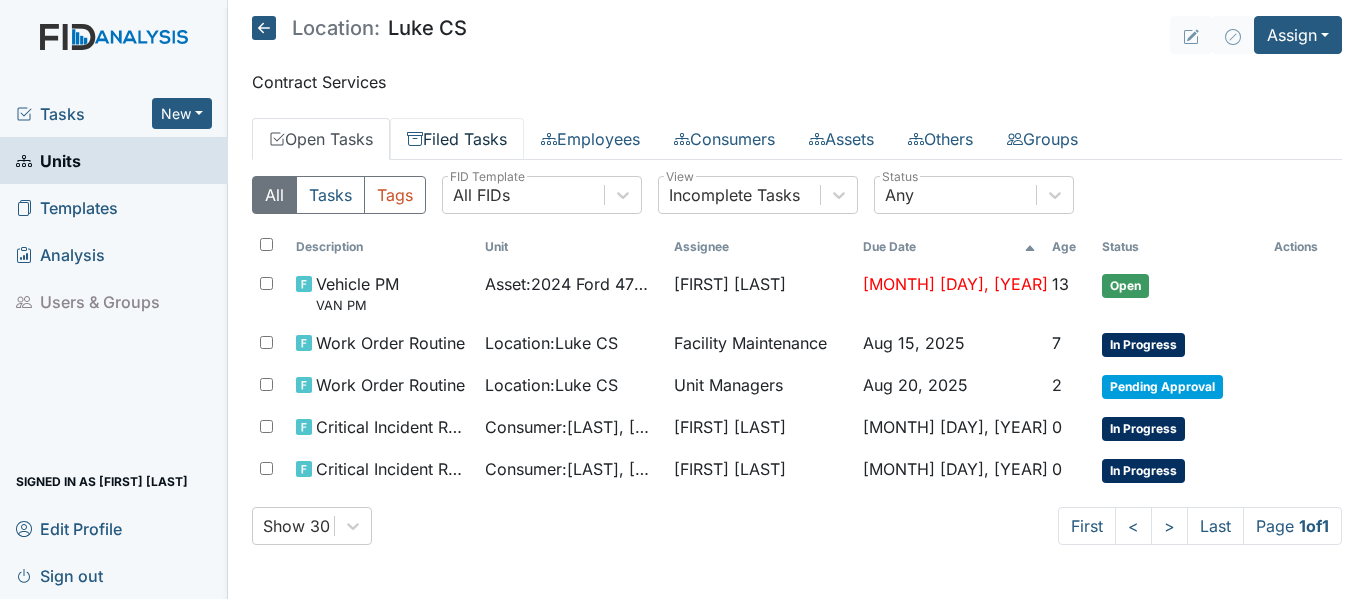 click on "Filed Tasks" at bounding box center (457, 139) 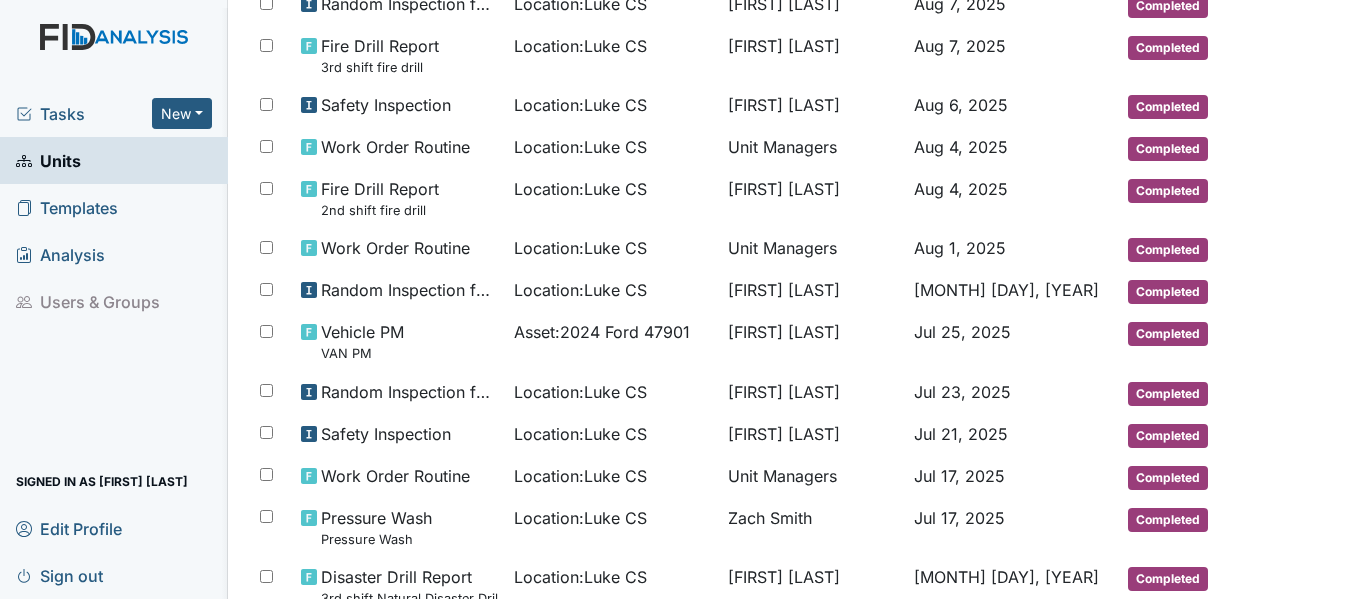 scroll, scrollTop: 320, scrollLeft: 0, axis: vertical 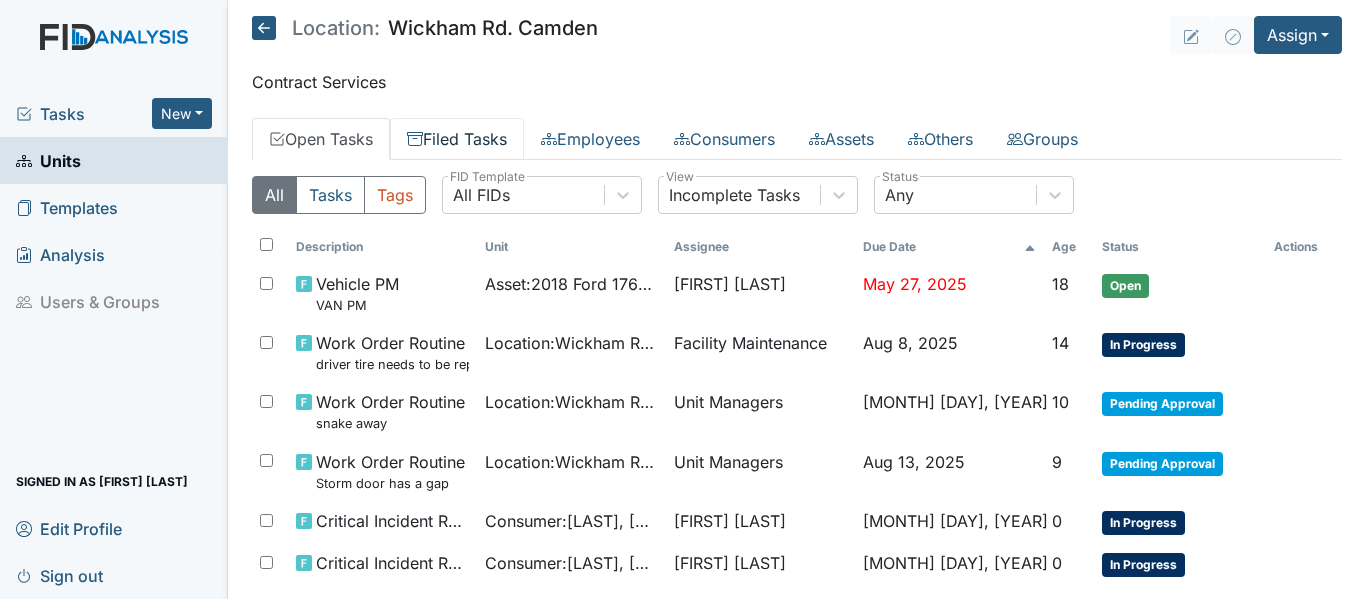 click on "Filed Tasks" at bounding box center (457, 139) 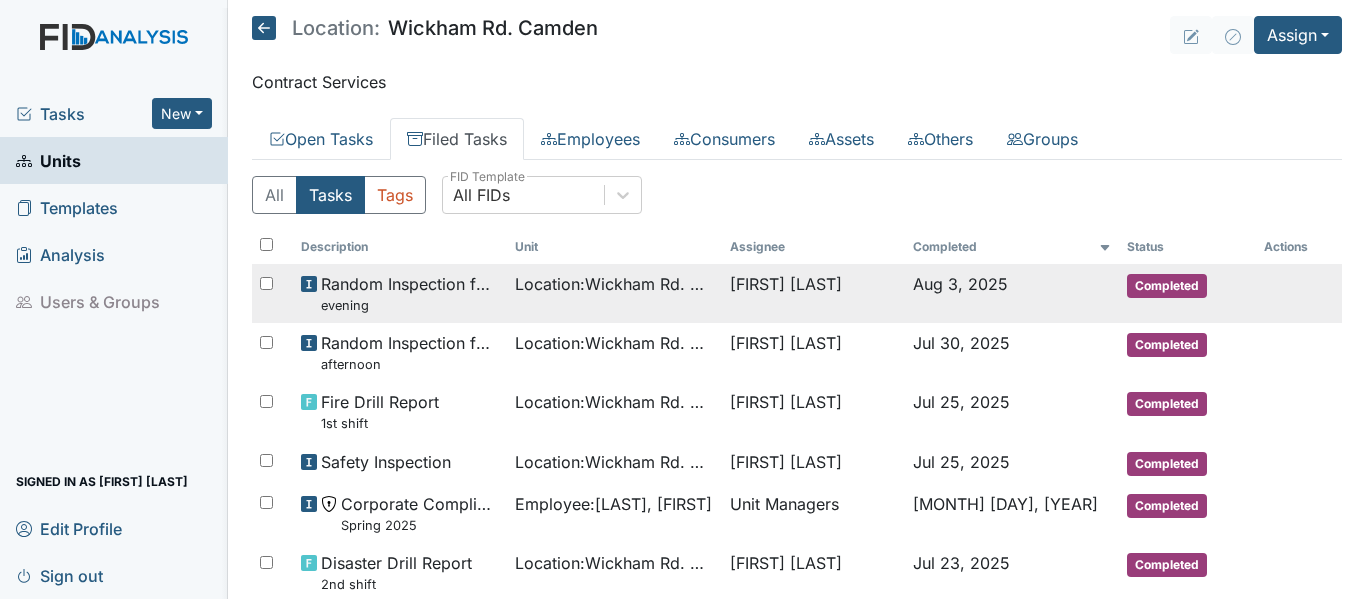 click on "Random Inspection for Evening evening" at bounding box center (410, 293) 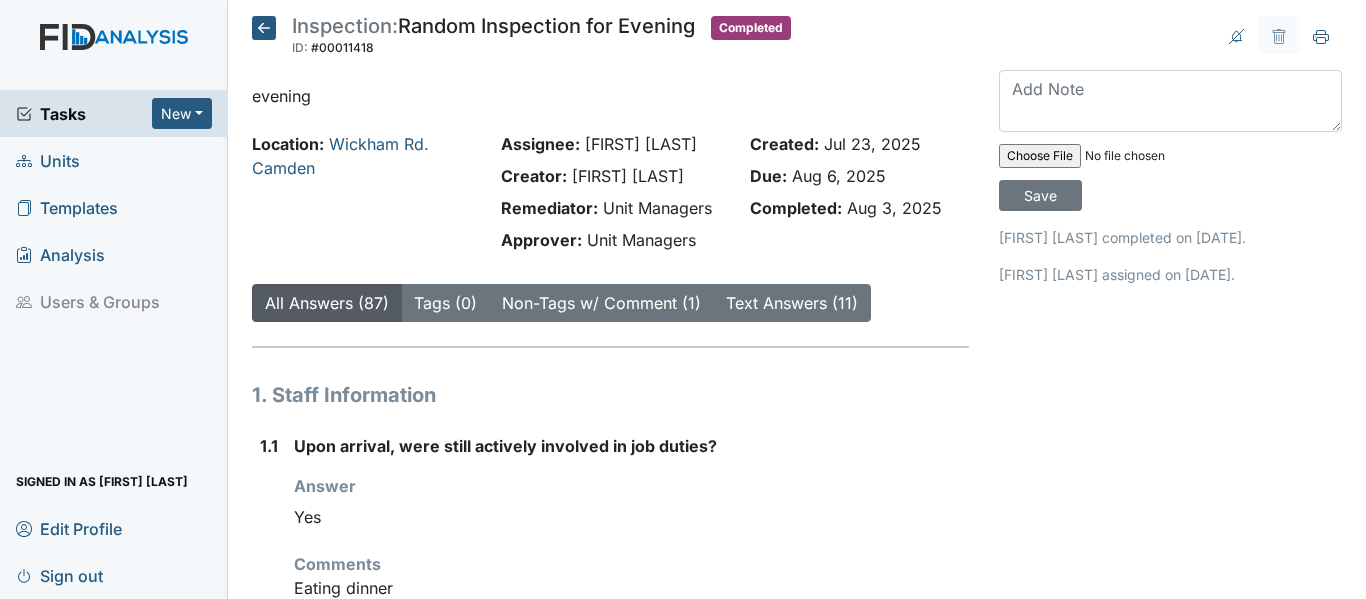 scroll, scrollTop: 0, scrollLeft: 0, axis: both 